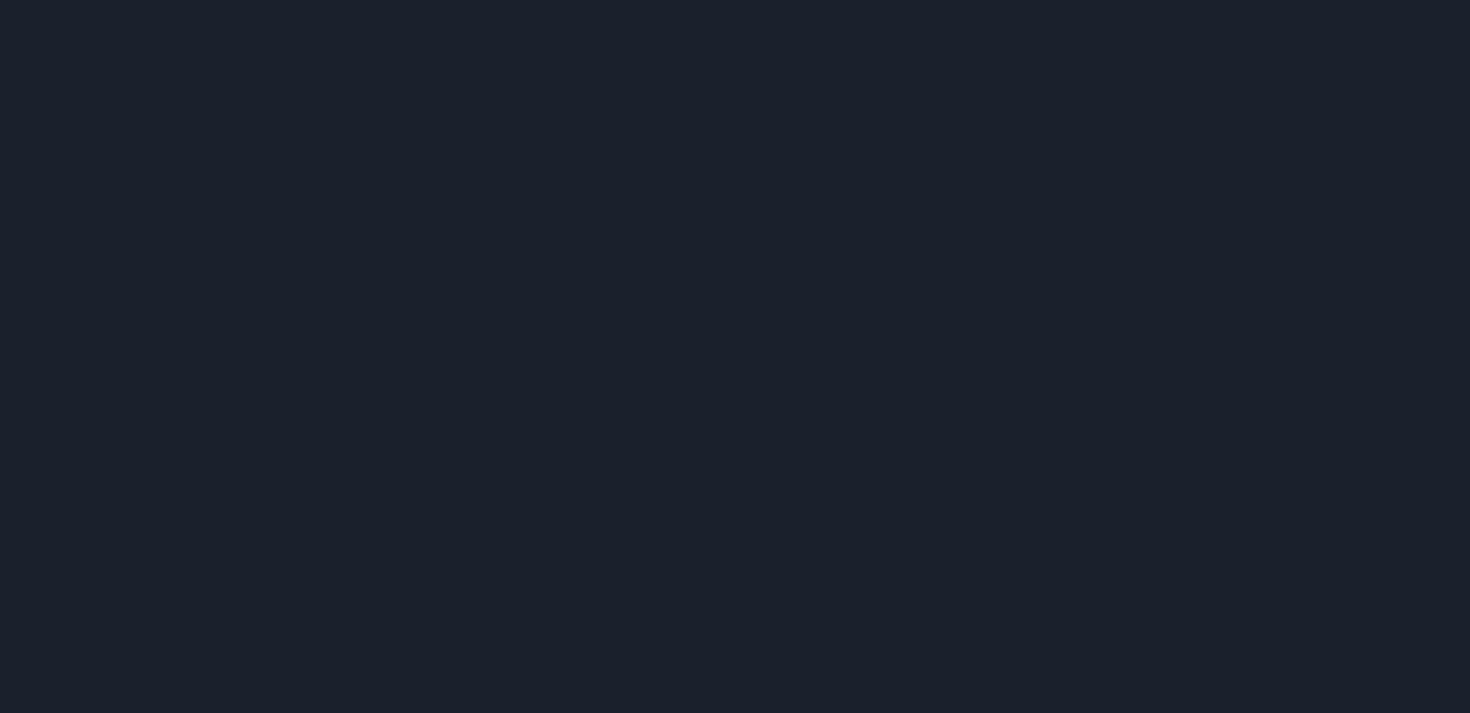 scroll, scrollTop: 0, scrollLeft: 0, axis: both 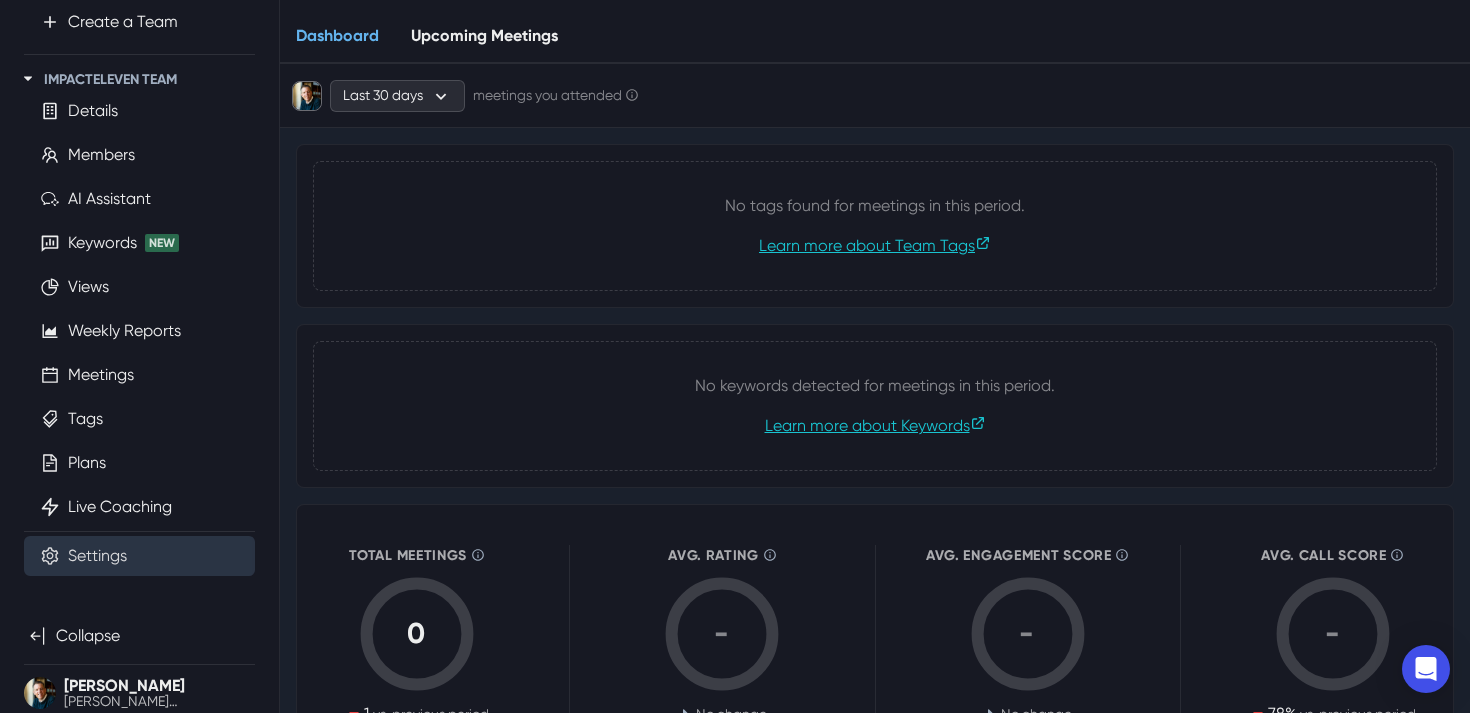 click on "Settings" at bounding box center (97, 556) 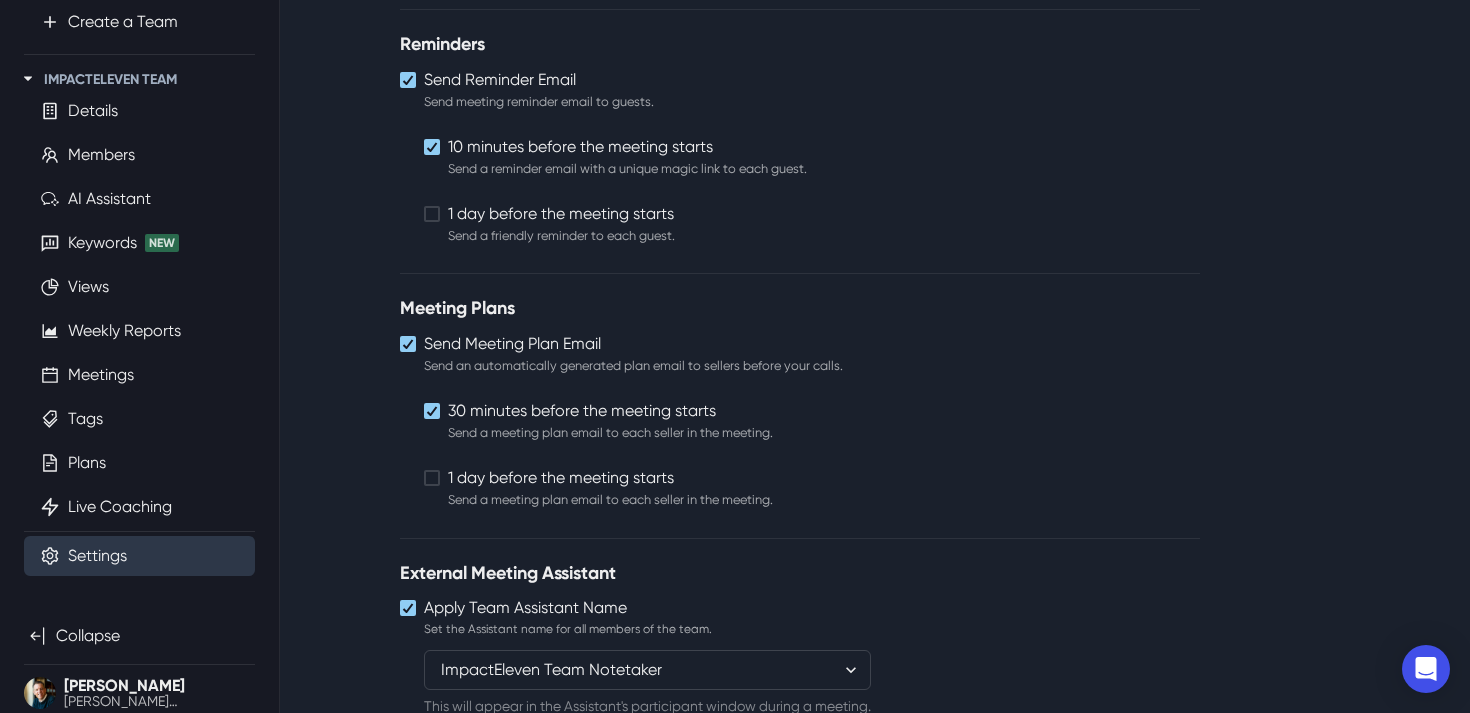 scroll, scrollTop: 1182, scrollLeft: 0, axis: vertical 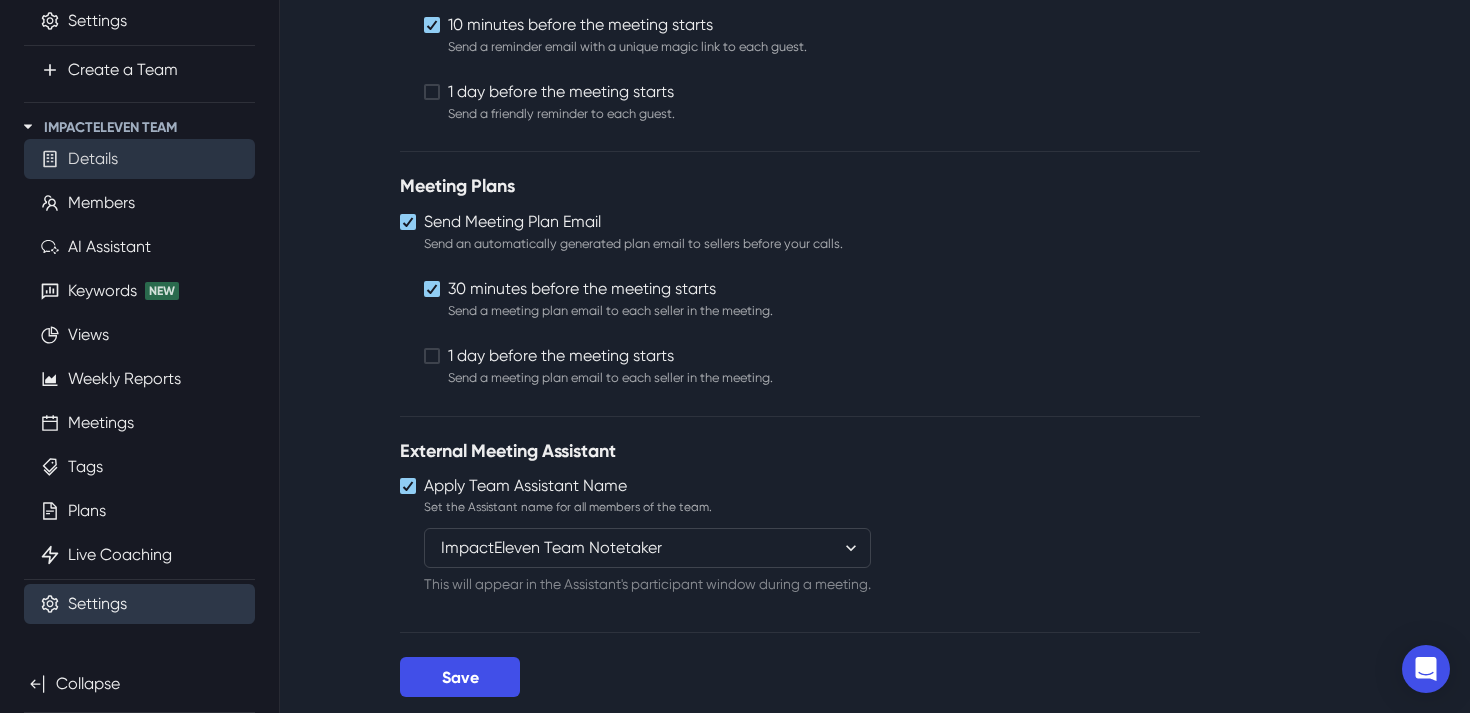 click on "Details" at bounding box center [93, 159] 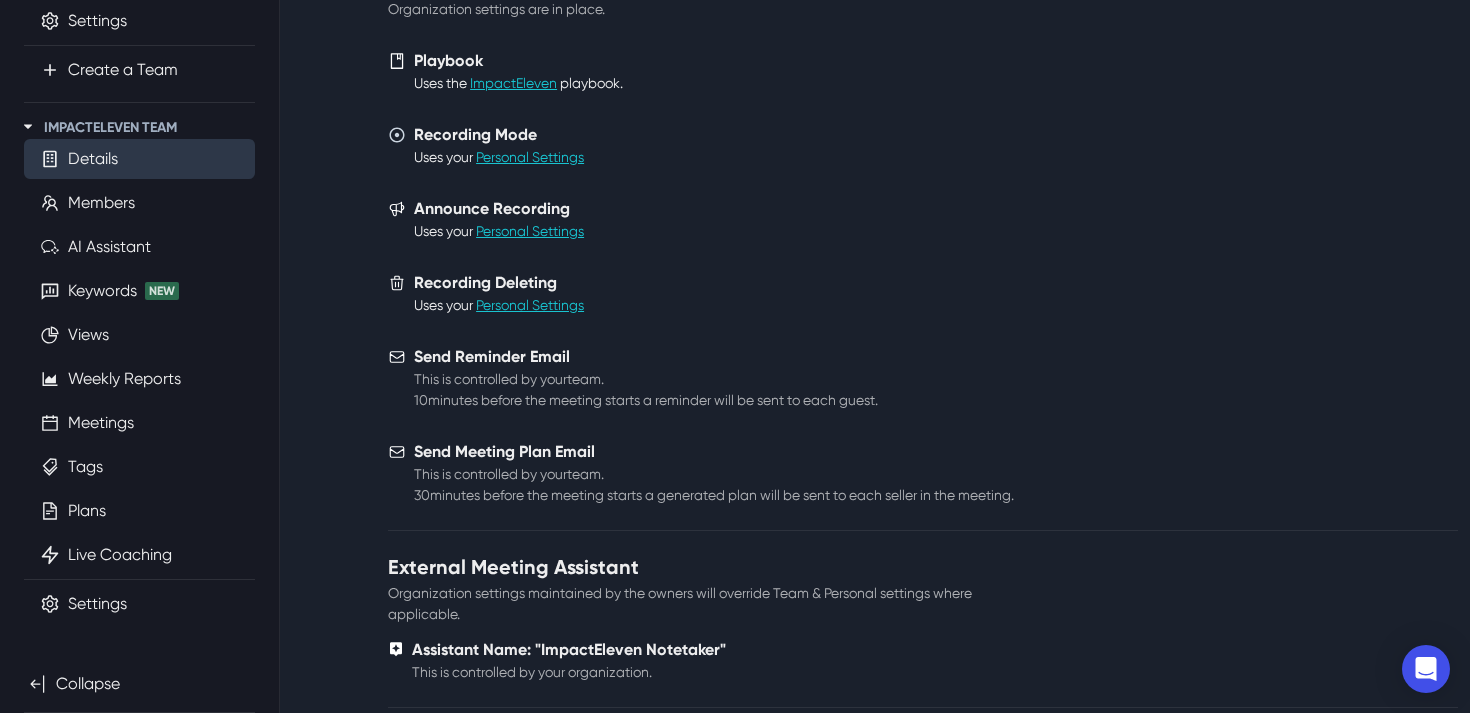 scroll, scrollTop: 447, scrollLeft: 0, axis: vertical 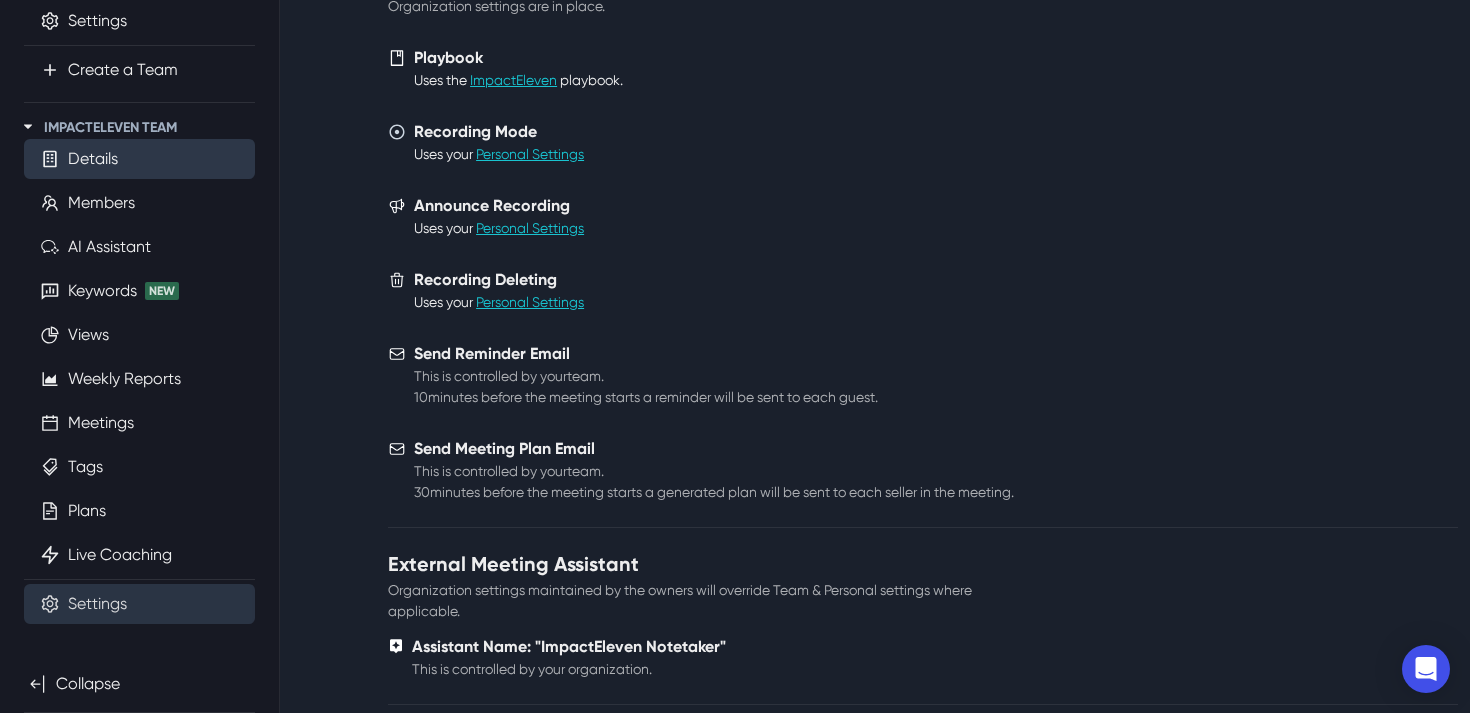 click on "Settings" at bounding box center [97, 604] 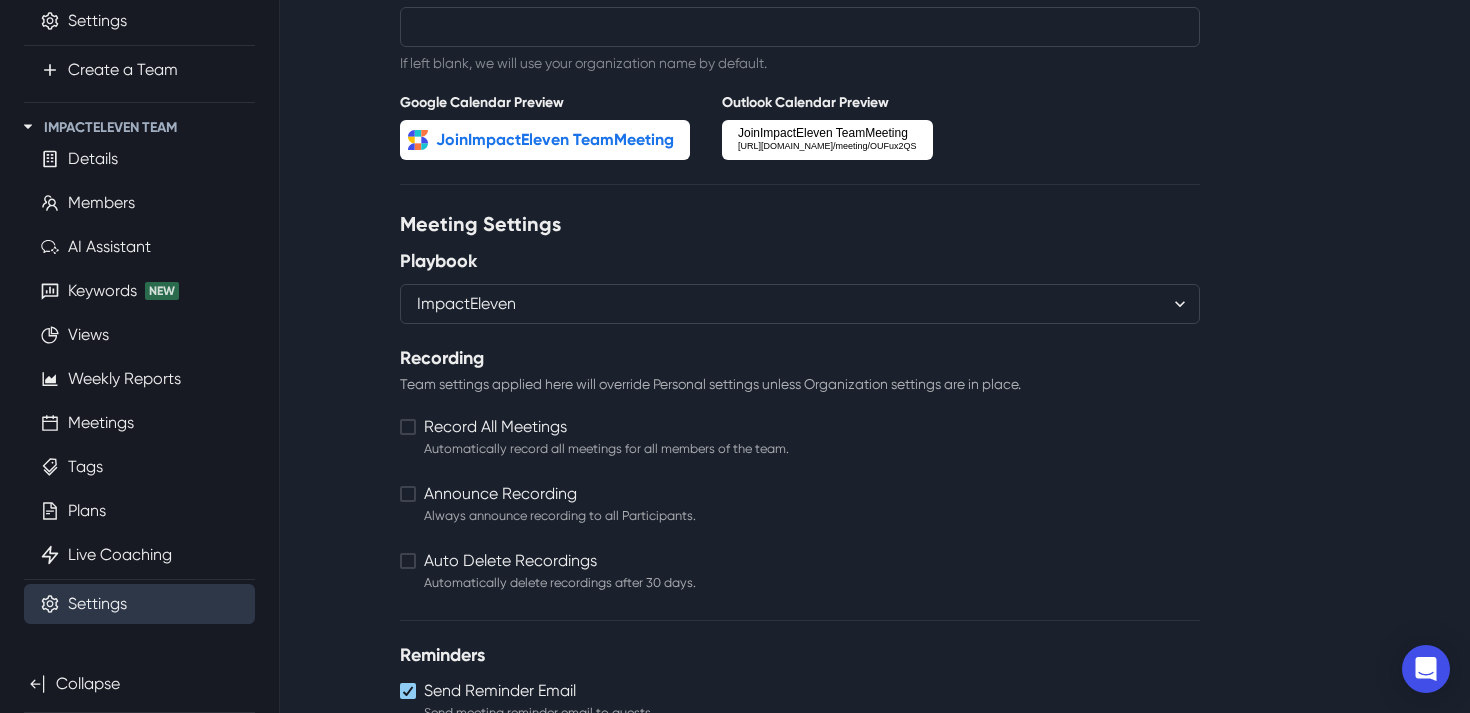 scroll, scrollTop: 0, scrollLeft: 0, axis: both 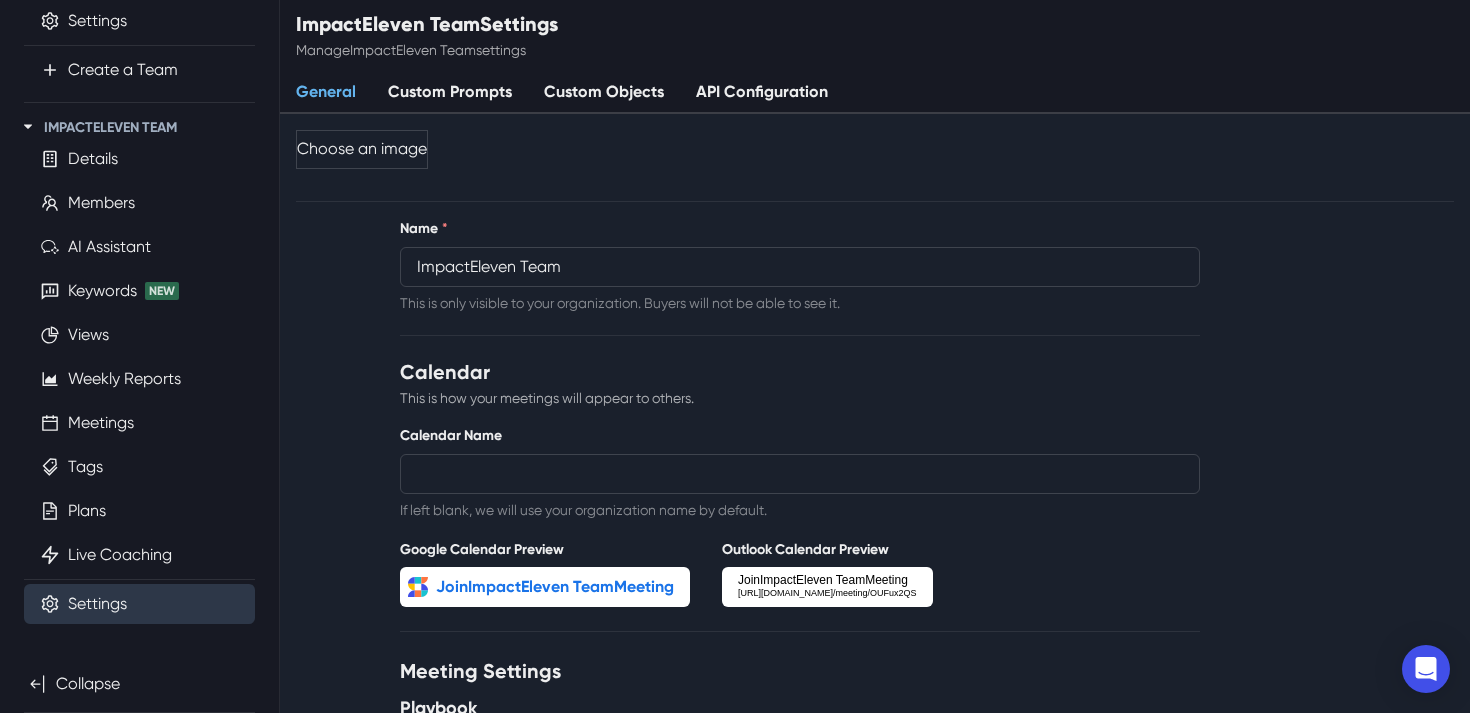 click on "Custom Prompts" at bounding box center (450, 93) 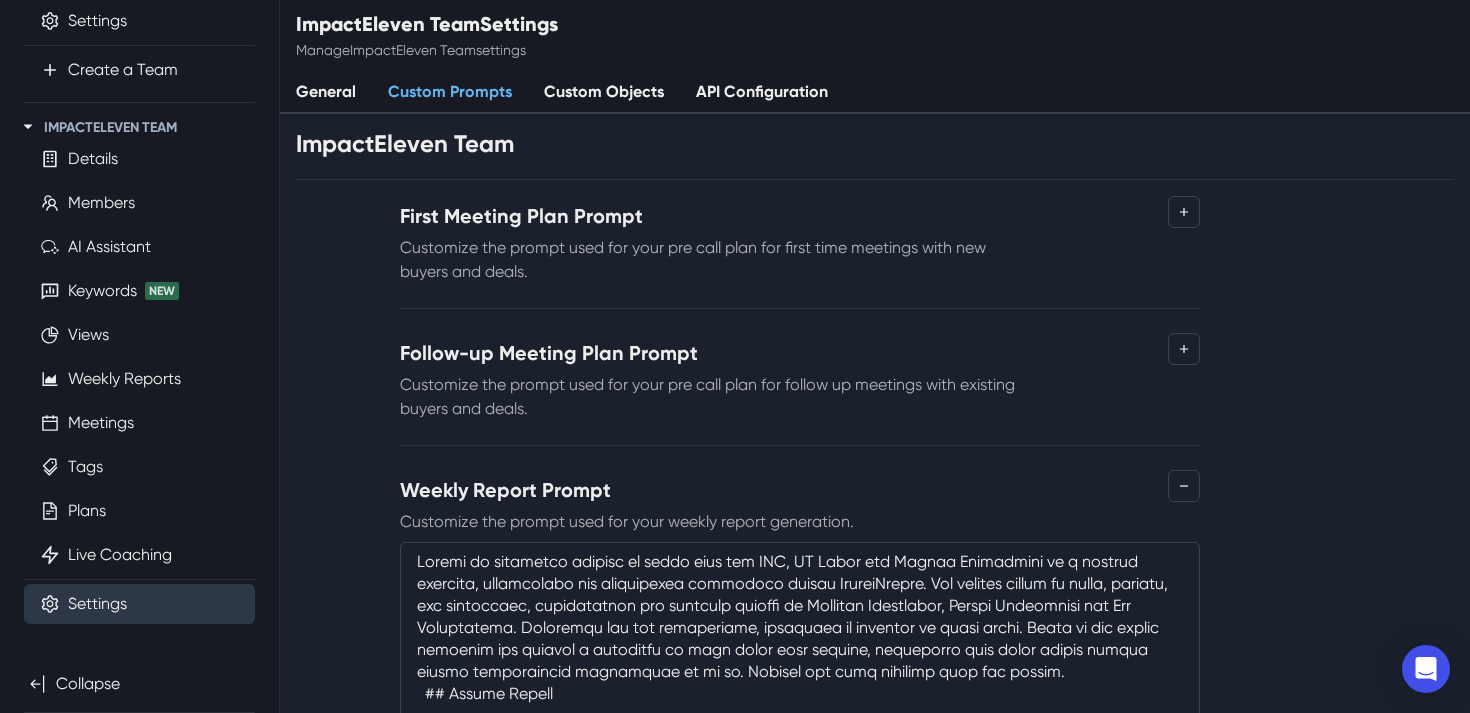 click on "Custom Objects" at bounding box center (604, 93) 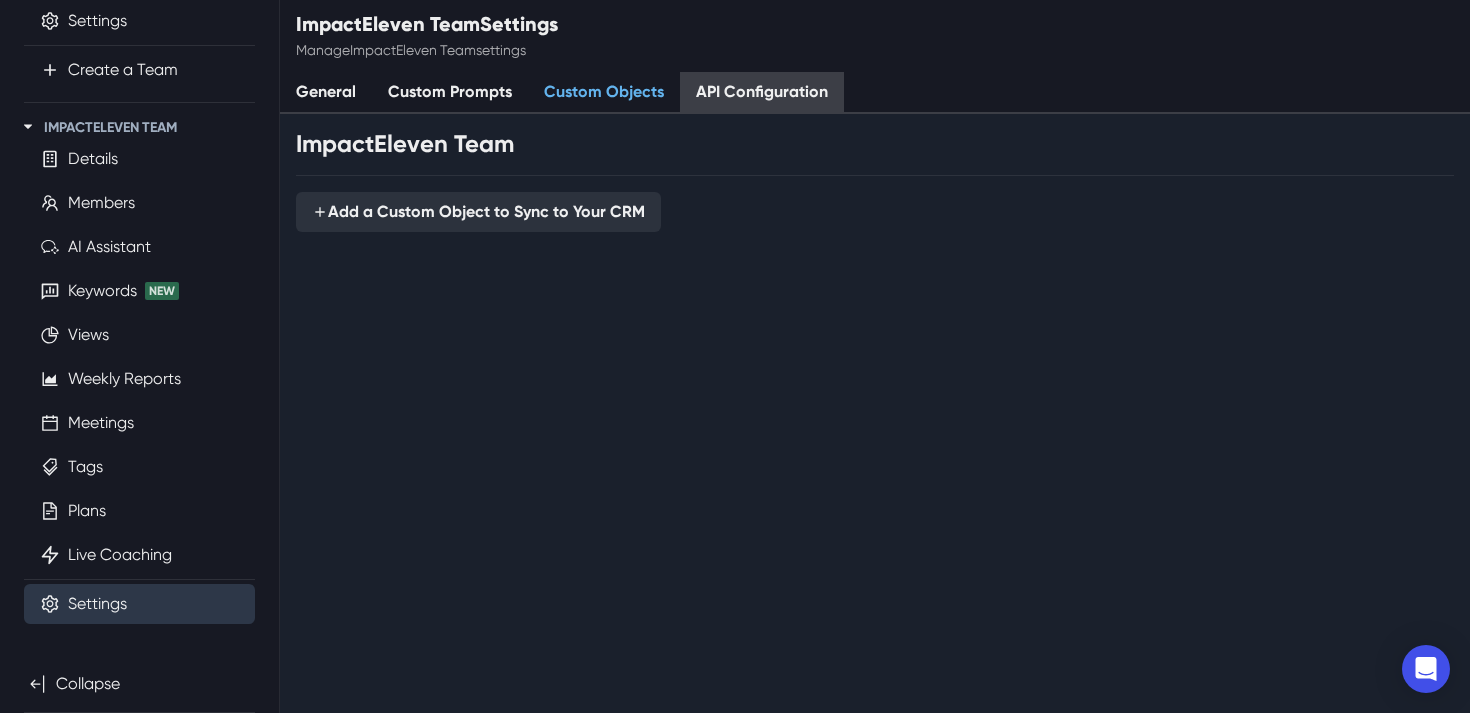 click on "API Configuration" at bounding box center (762, 93) 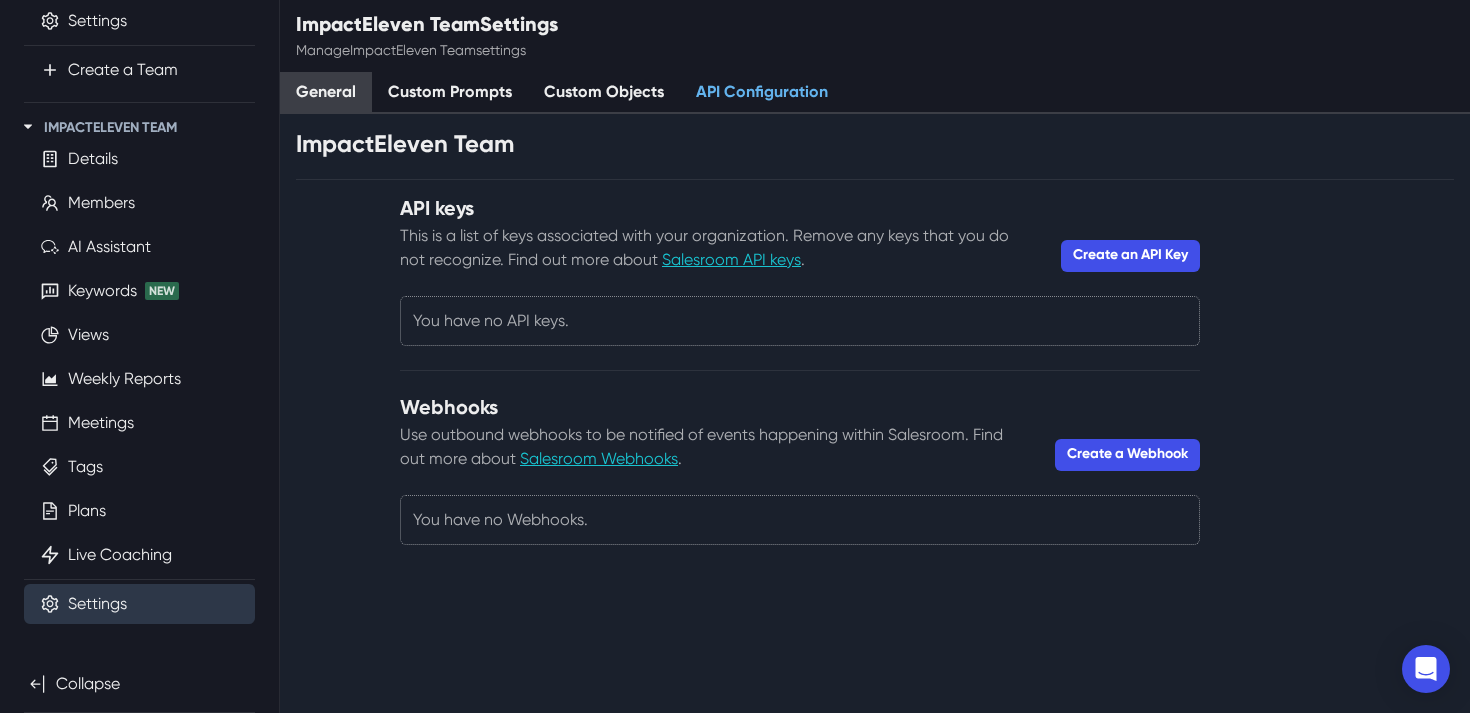 click on "General" at bounding box center [326, 93] 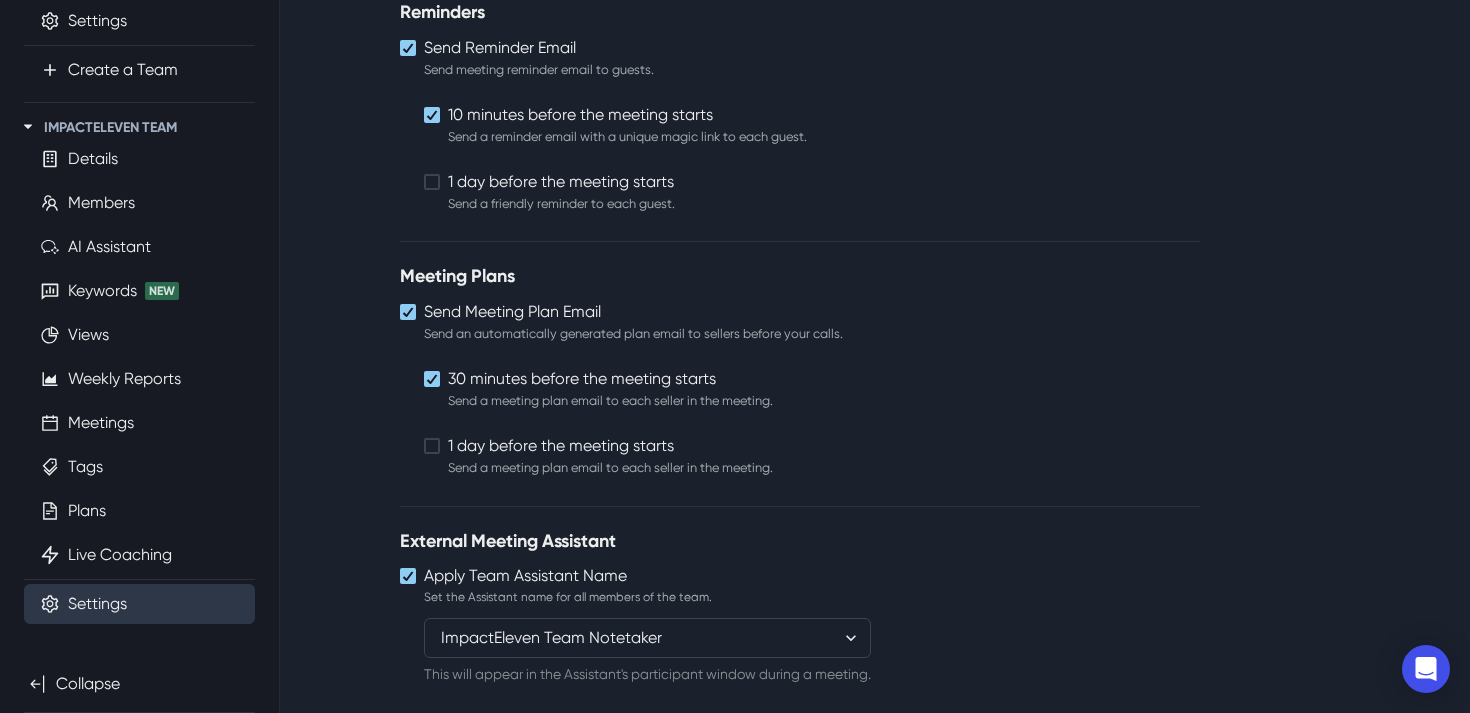 scroll, scrollTop: 1182, scrollLeft: 0, axis: vertical 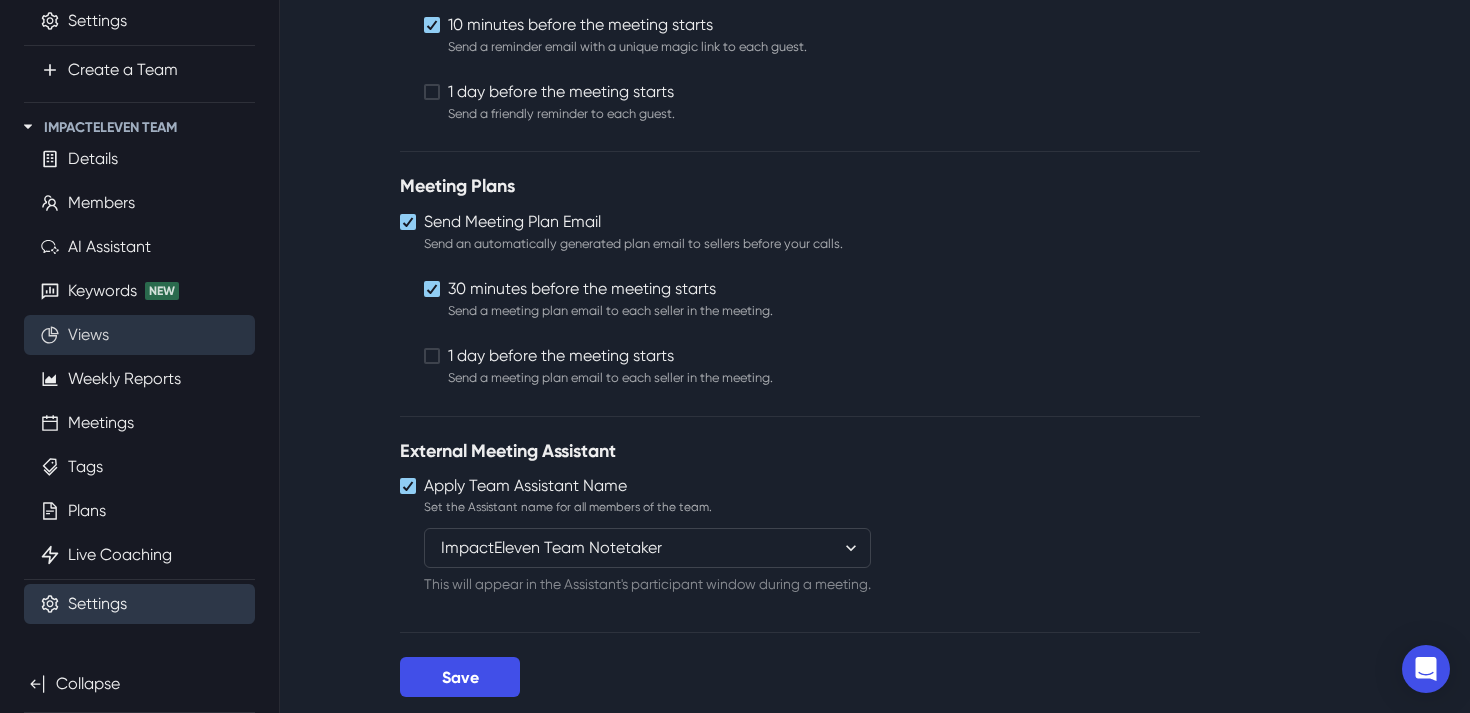 click on "Views" at bounding box center (88, 335) 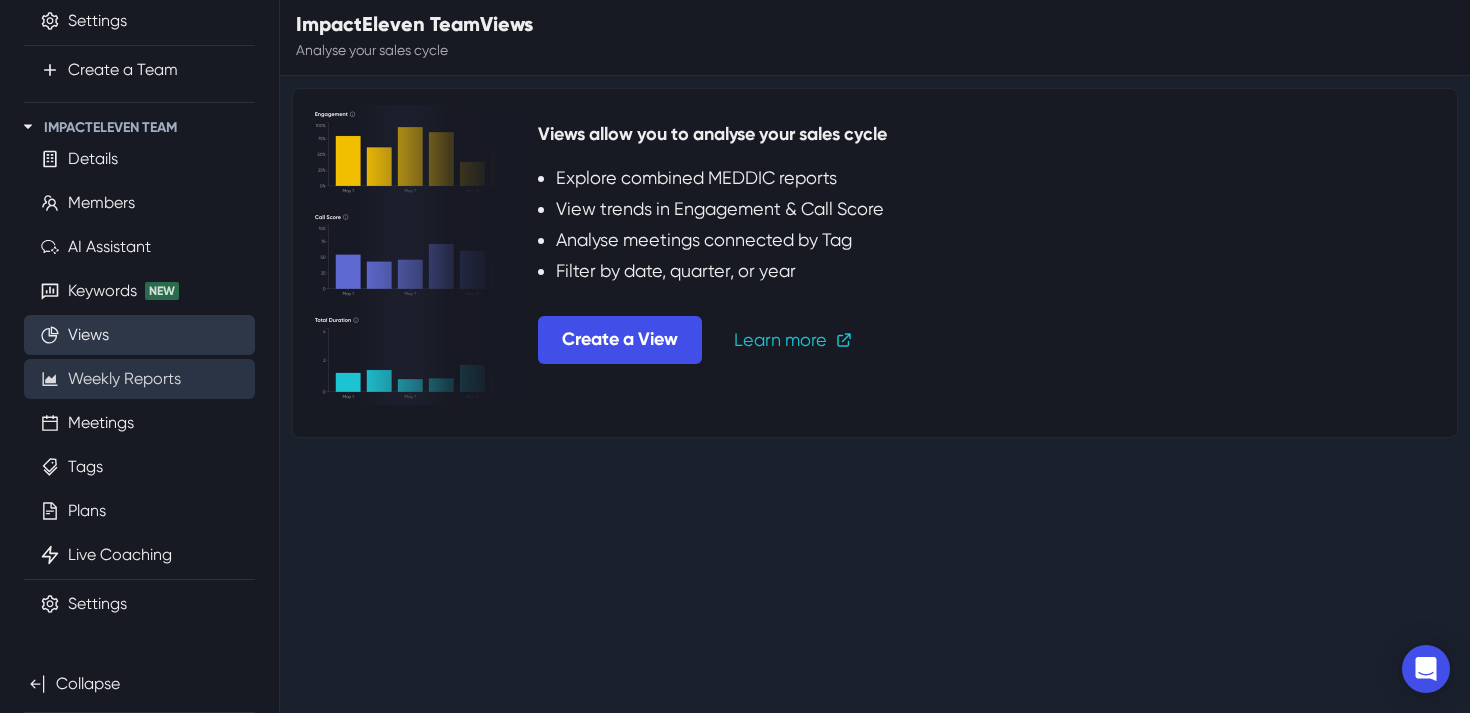 click on "Weekly Reports" at bounding box center (124, 379) 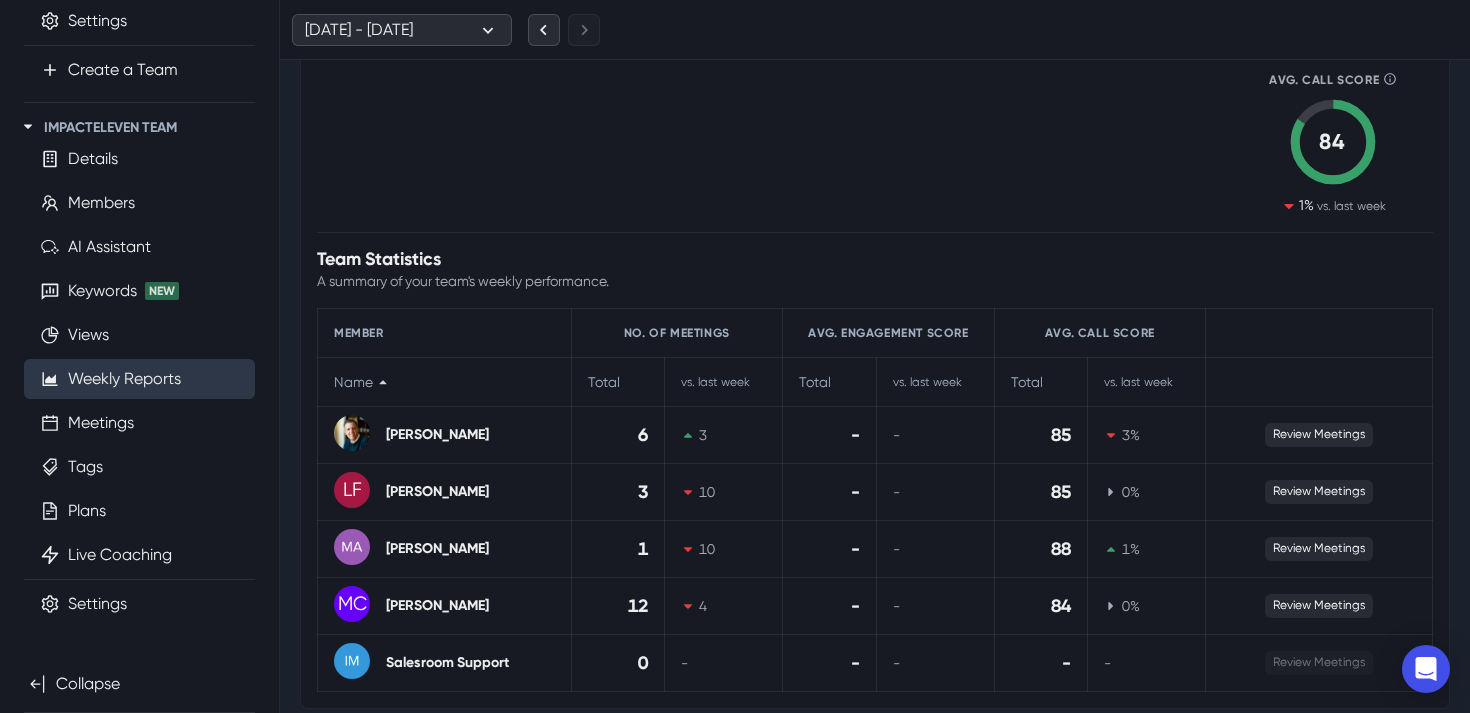 scroll, scrollTop: 522, scrollLeft: 0, axis: vertical 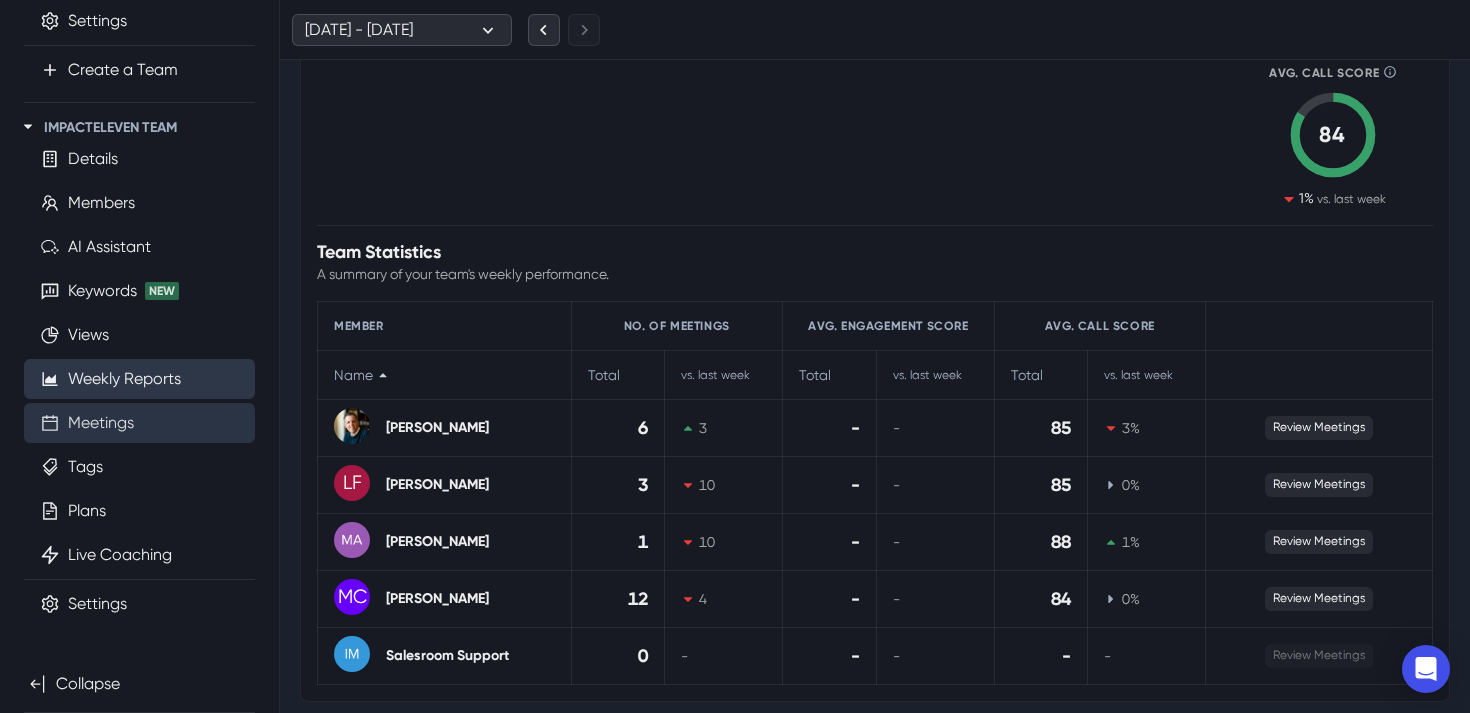 click on "Meetings" at bounding box center [101, 423] 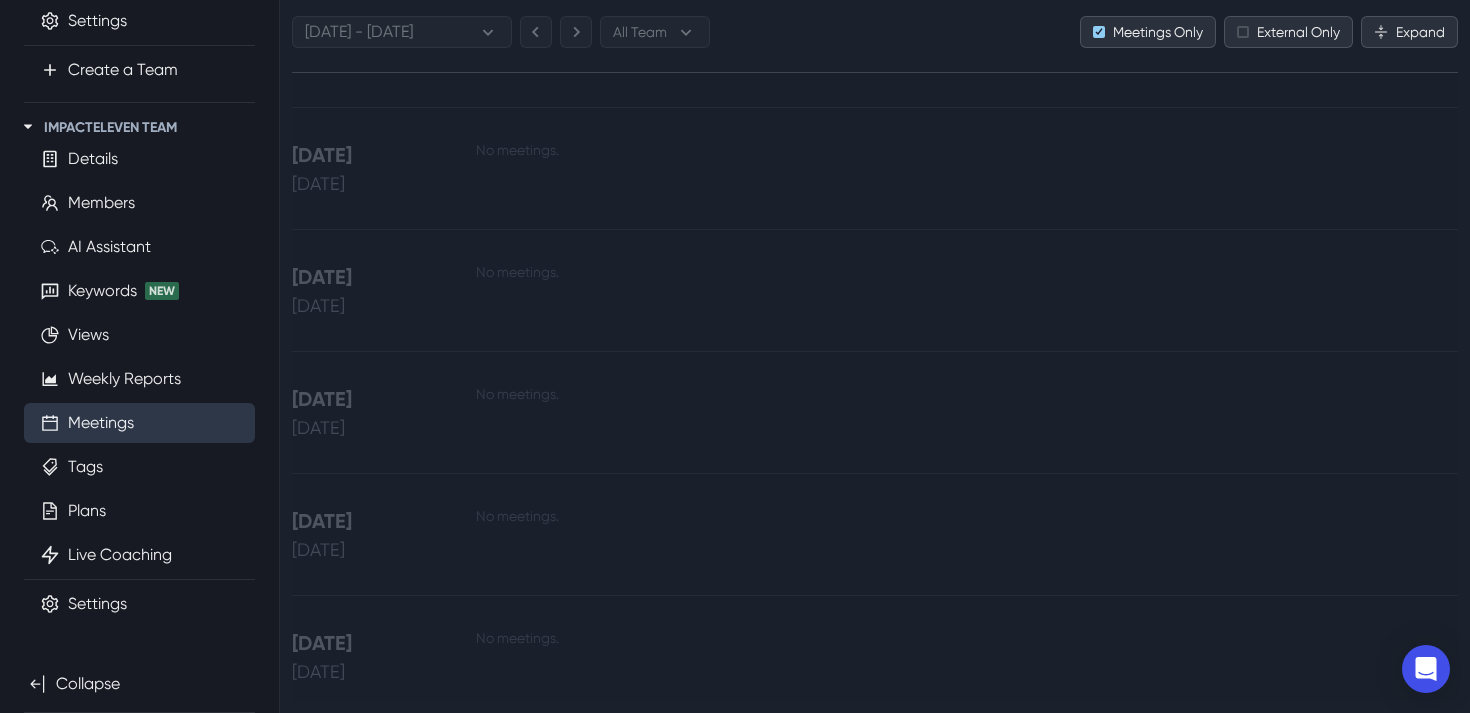 scroll, scrollTop: 0, scrollLeft: 0, axis: both 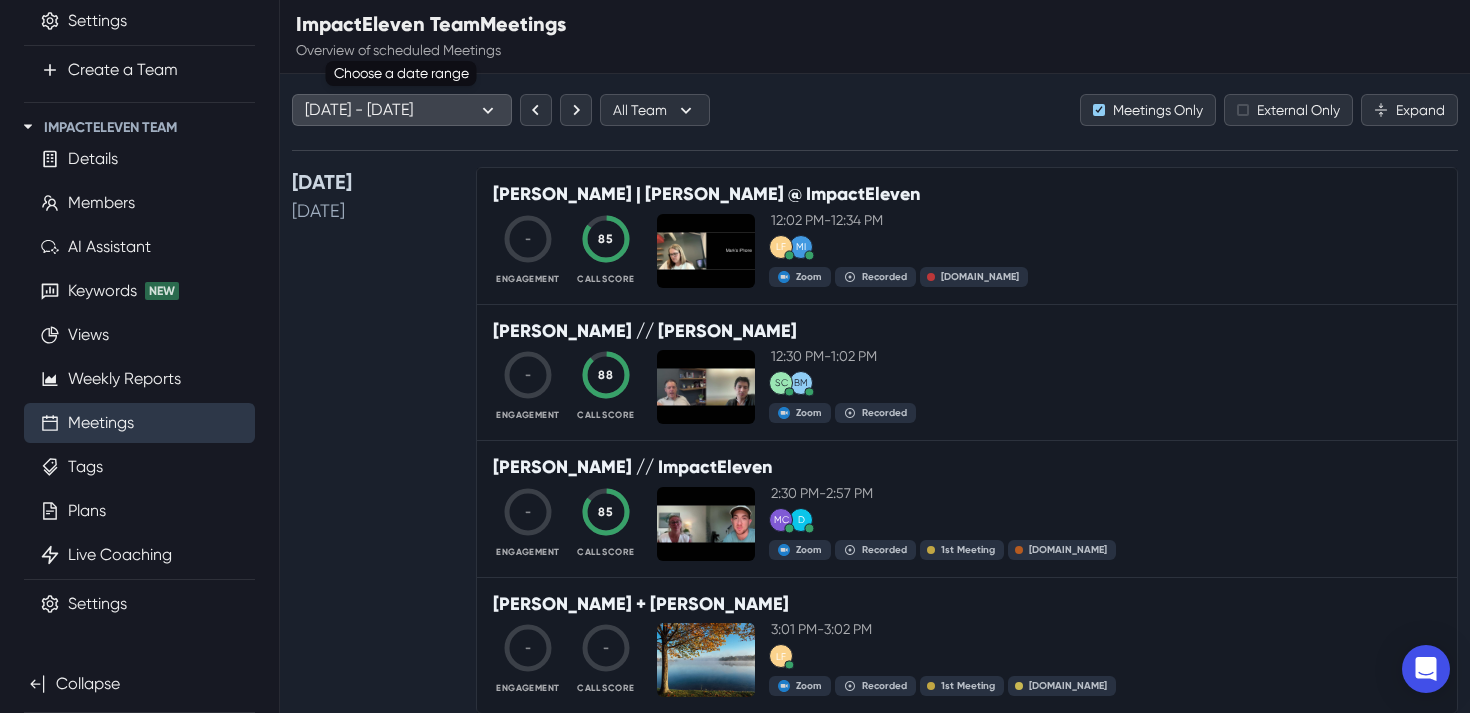 click 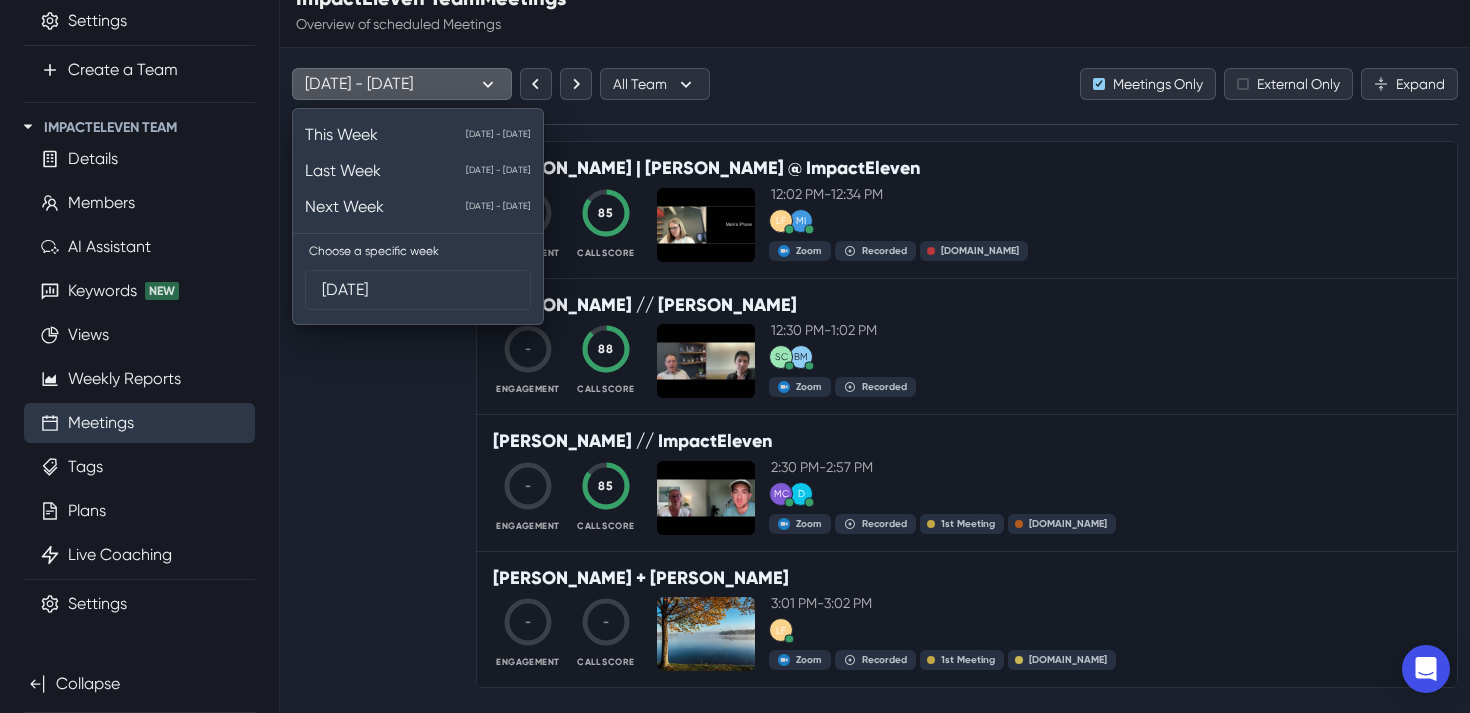 scroll, scrollTop: 0, scrollLeft: 0, axis: both 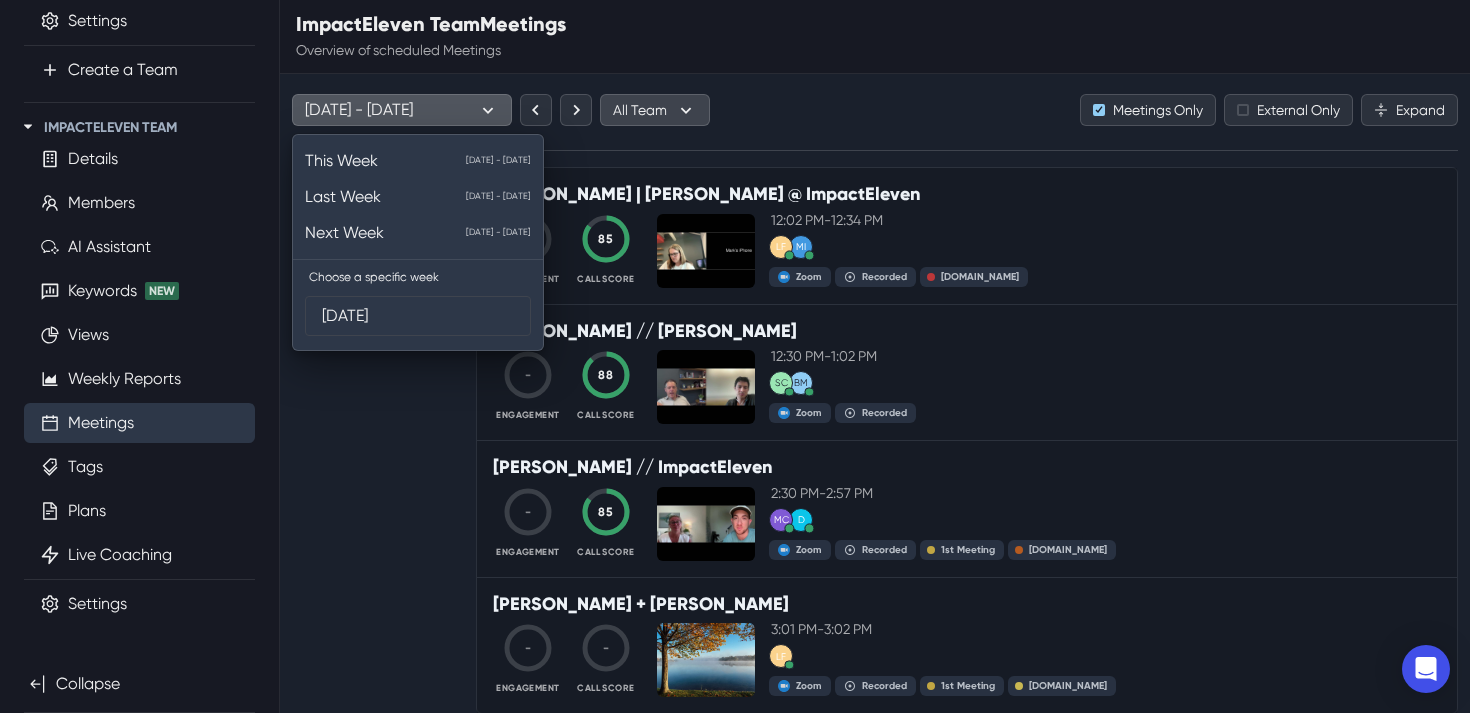 click 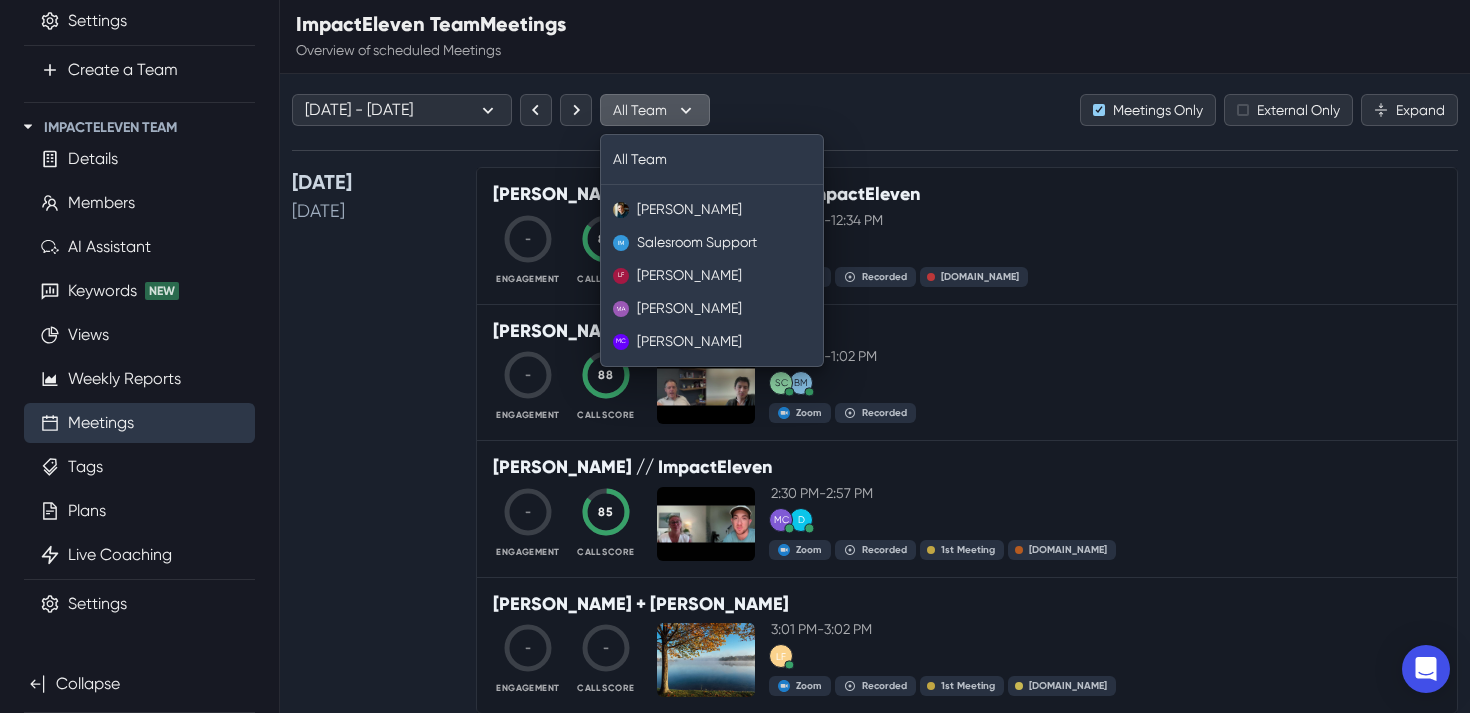 click on "[DATE] - [DATE] This Week [DATE] - [DATE] Last Week [DATE] - [DATE] Next Week [DATE] - [DATE] Choose a specific week Date Range [DATE] All Team All Team [PERSON_NAME] Salesroom Support LF [PERSON_NAME] [PERSON_NAME] MC [PERSON_NAME] Meetings Only External Only Expand" at bounding box center (875, 114) 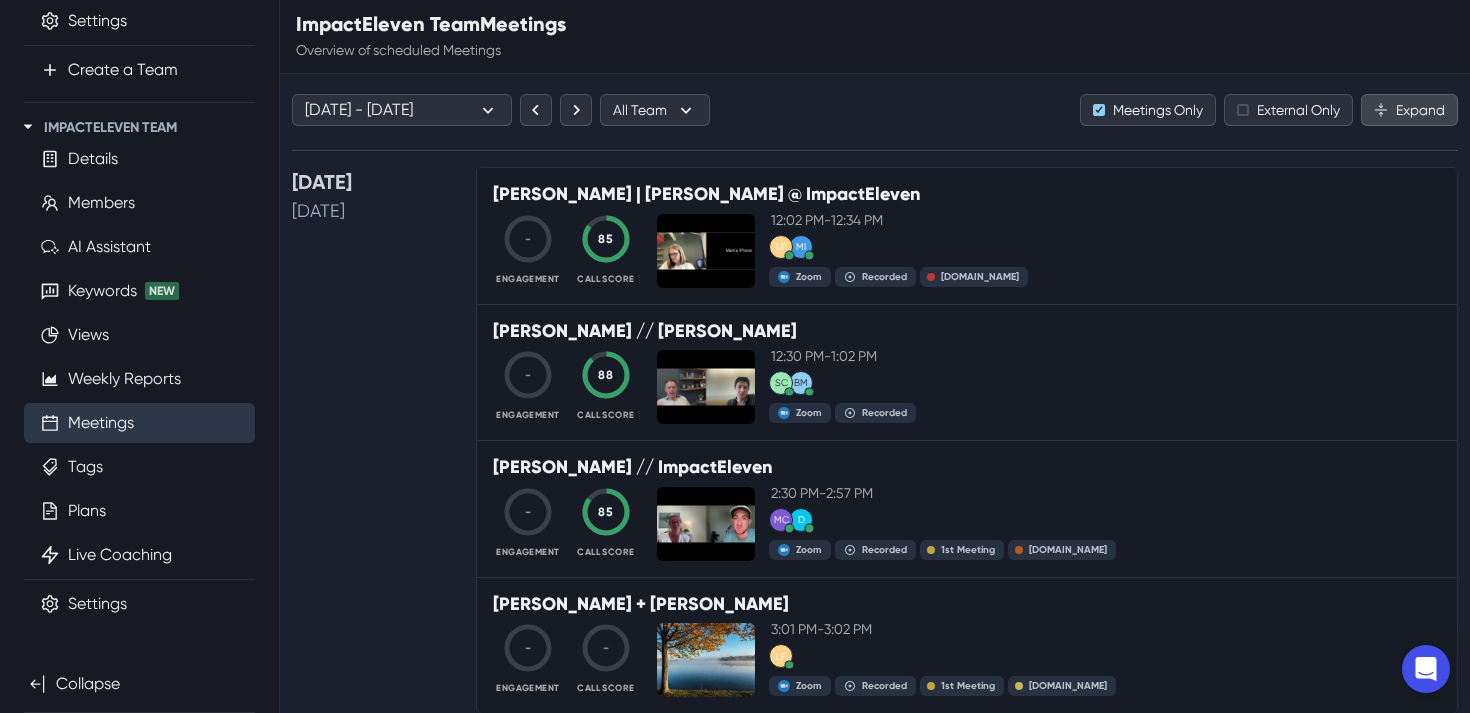 click on "Expand" at bounding box center (1409, 110) 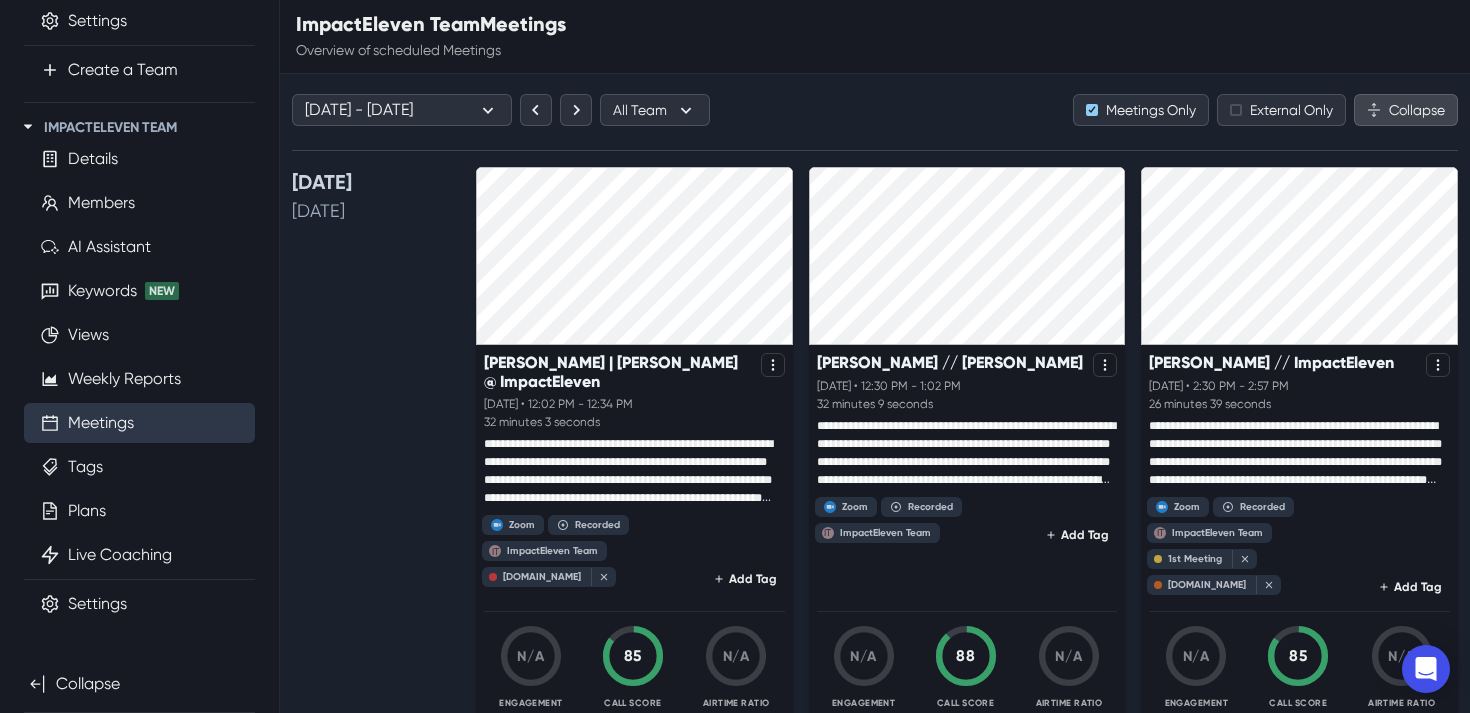 click on "Collapse" at bounding box center (1406, 110) 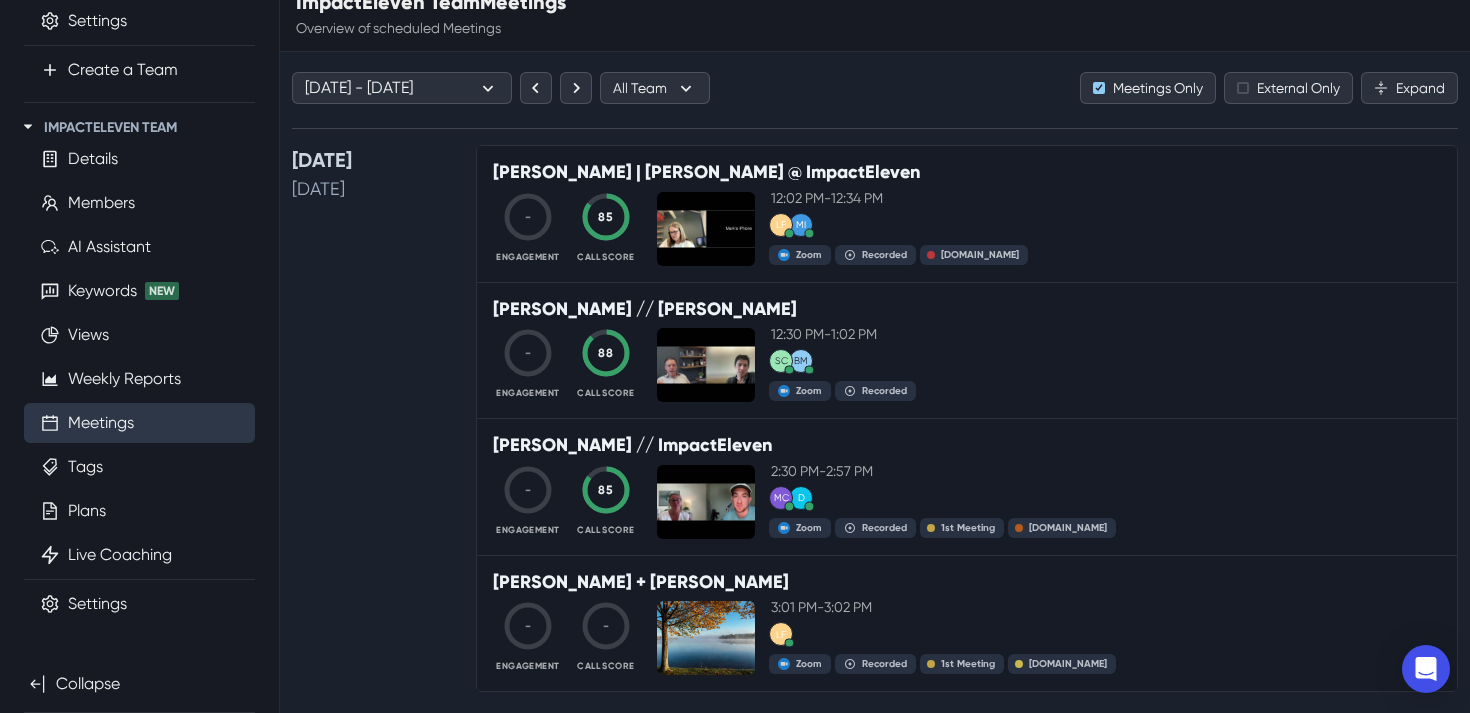 scroll, scrollTop: 0, scrollLeft: 0, axis: both 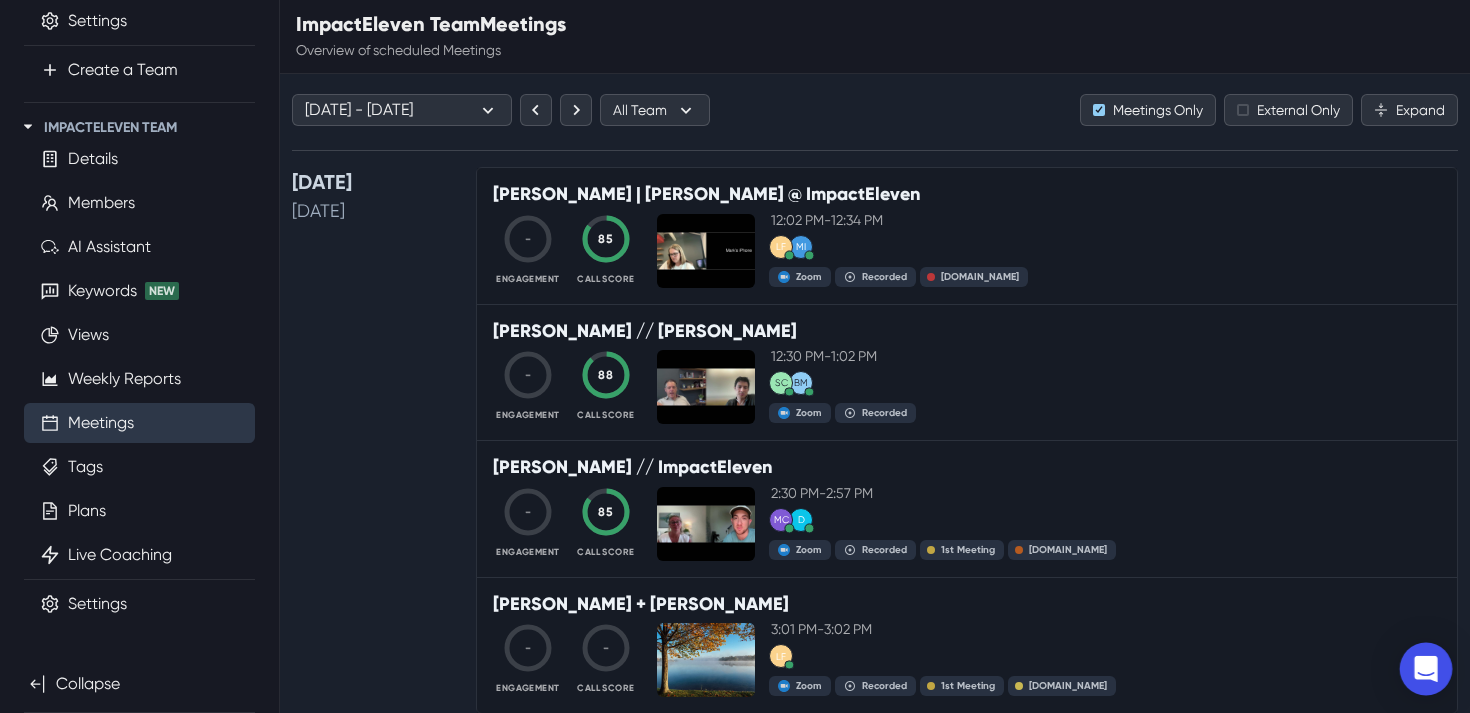 click 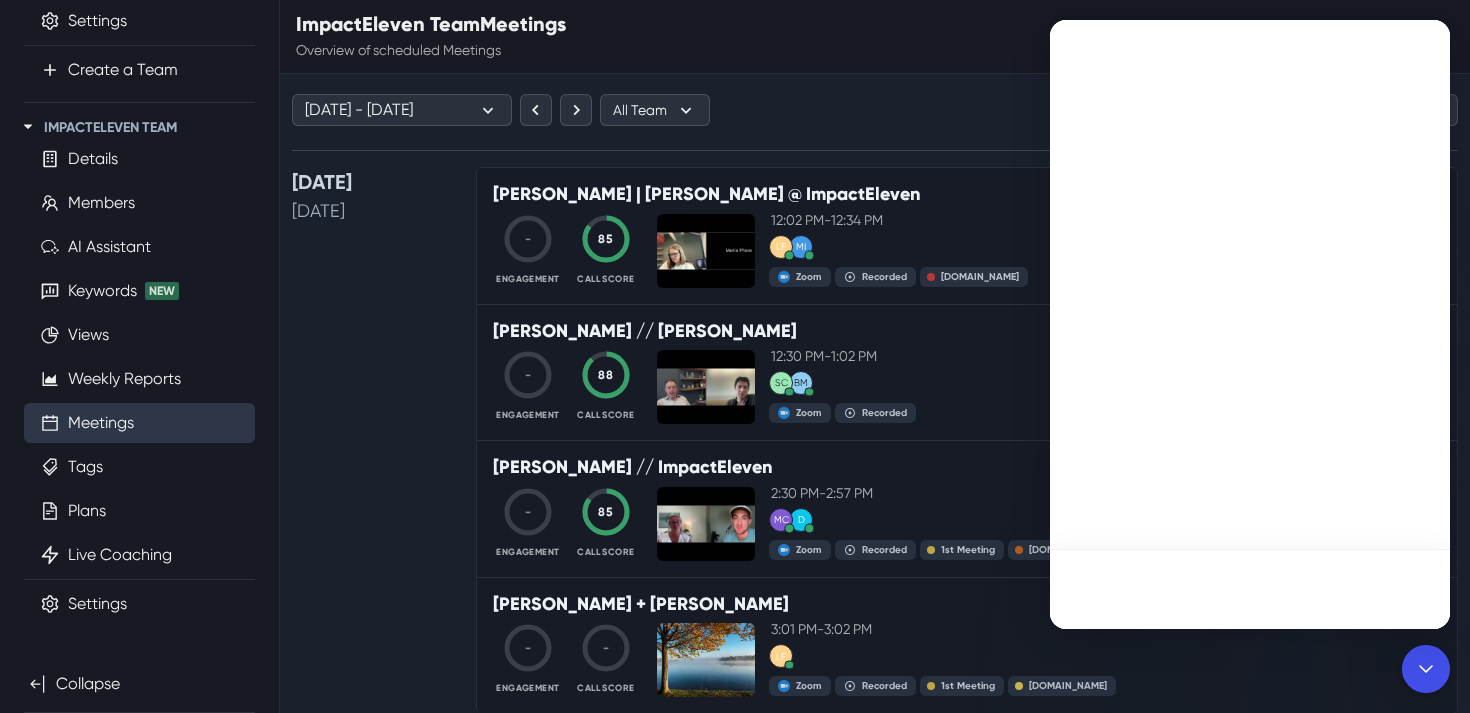 scroll, scrollTop: 0, scrollLeft: 0, axis: both 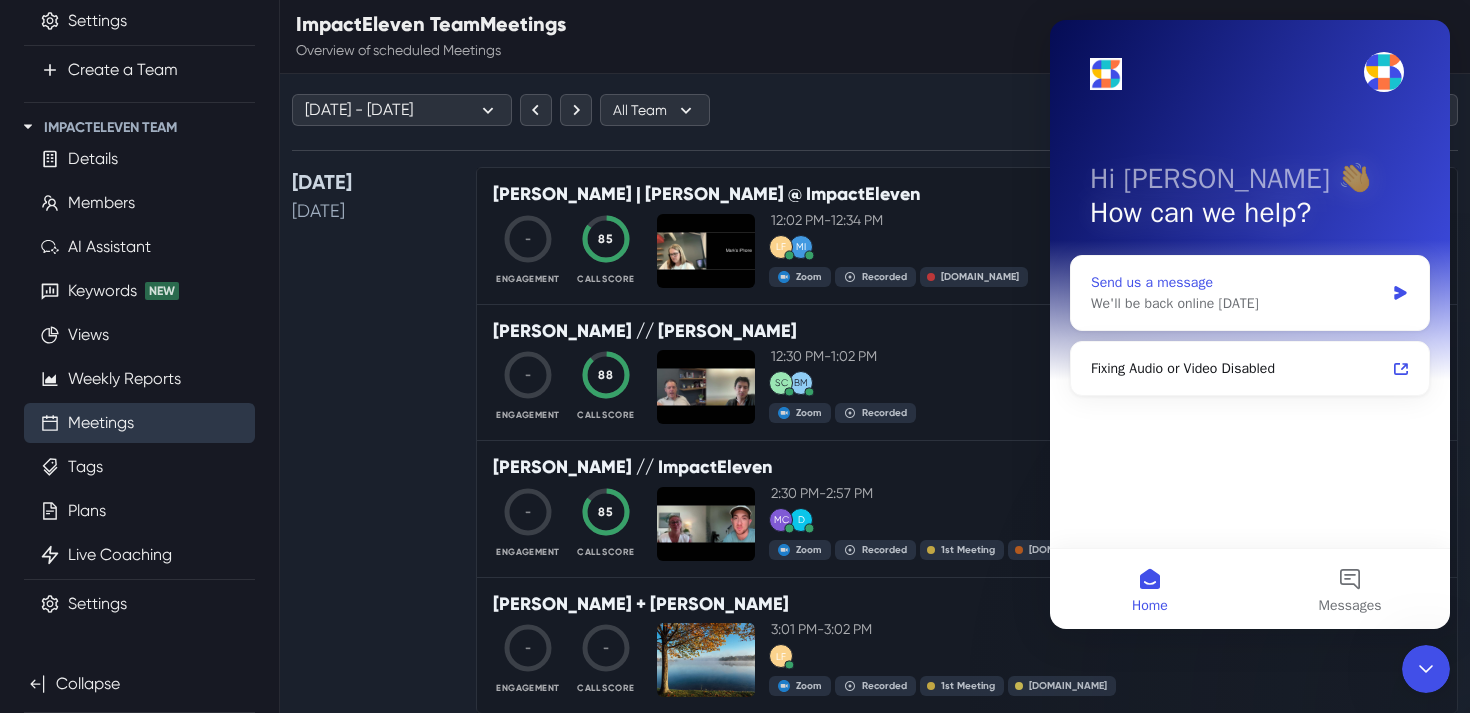 click on "We'll be back online [DATE]" at bounding box center [1237, 303] 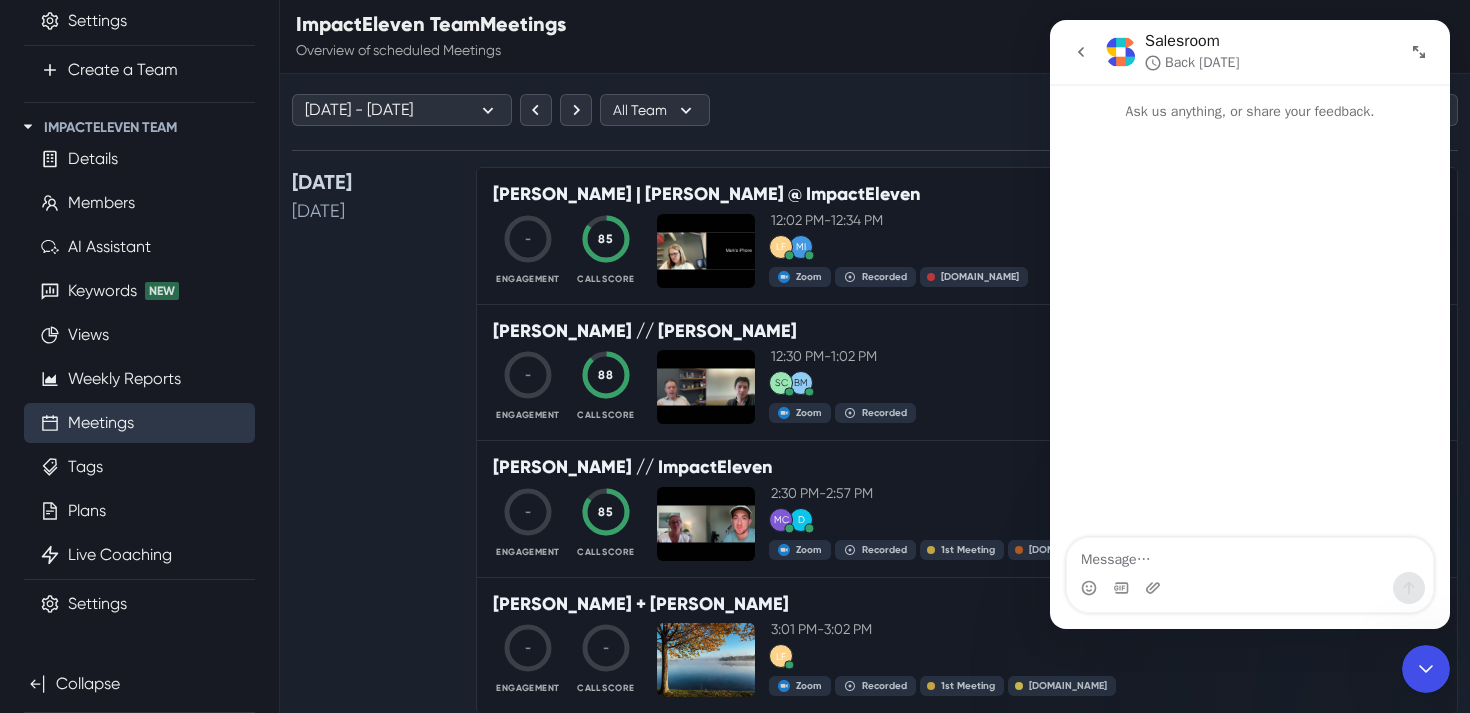 click at bounding box center (1250, 555) 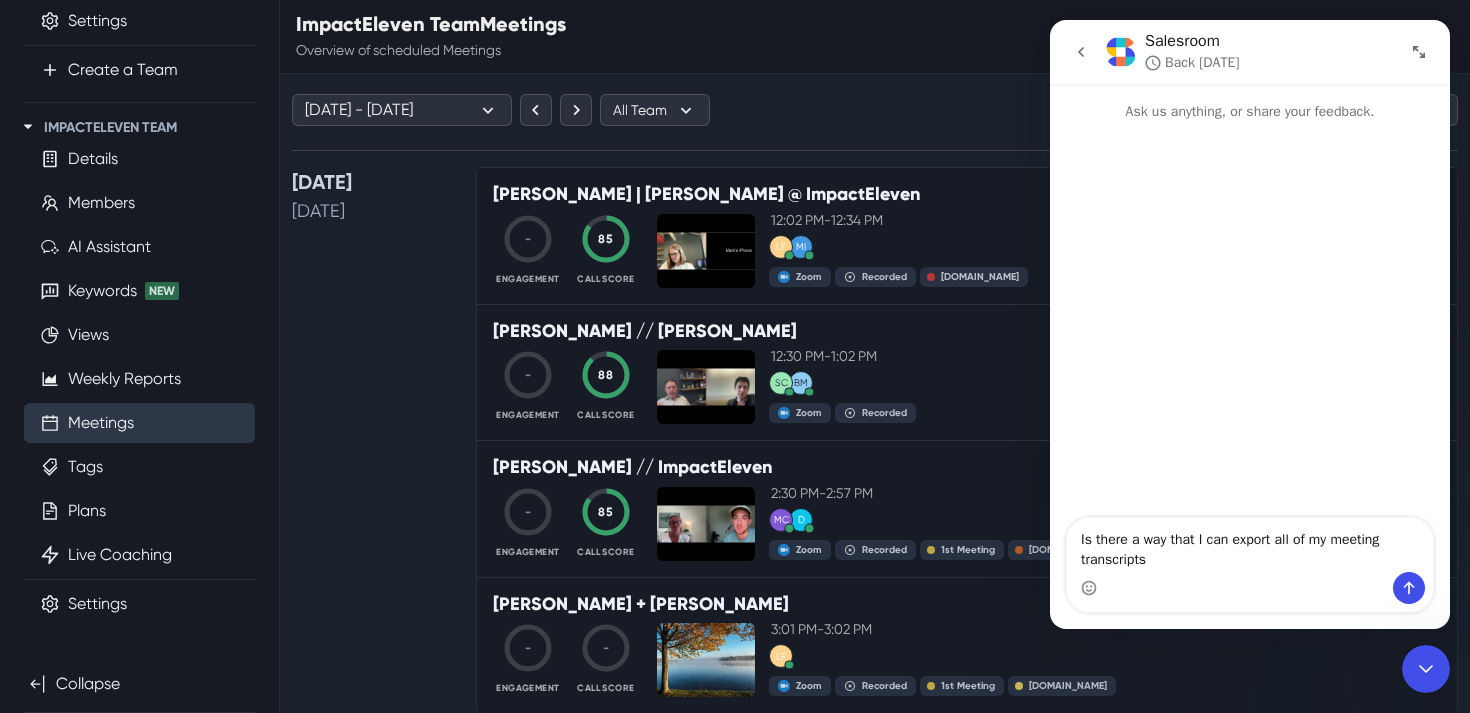 type on "Is there a way that I can export all of my meeting transcripts?" 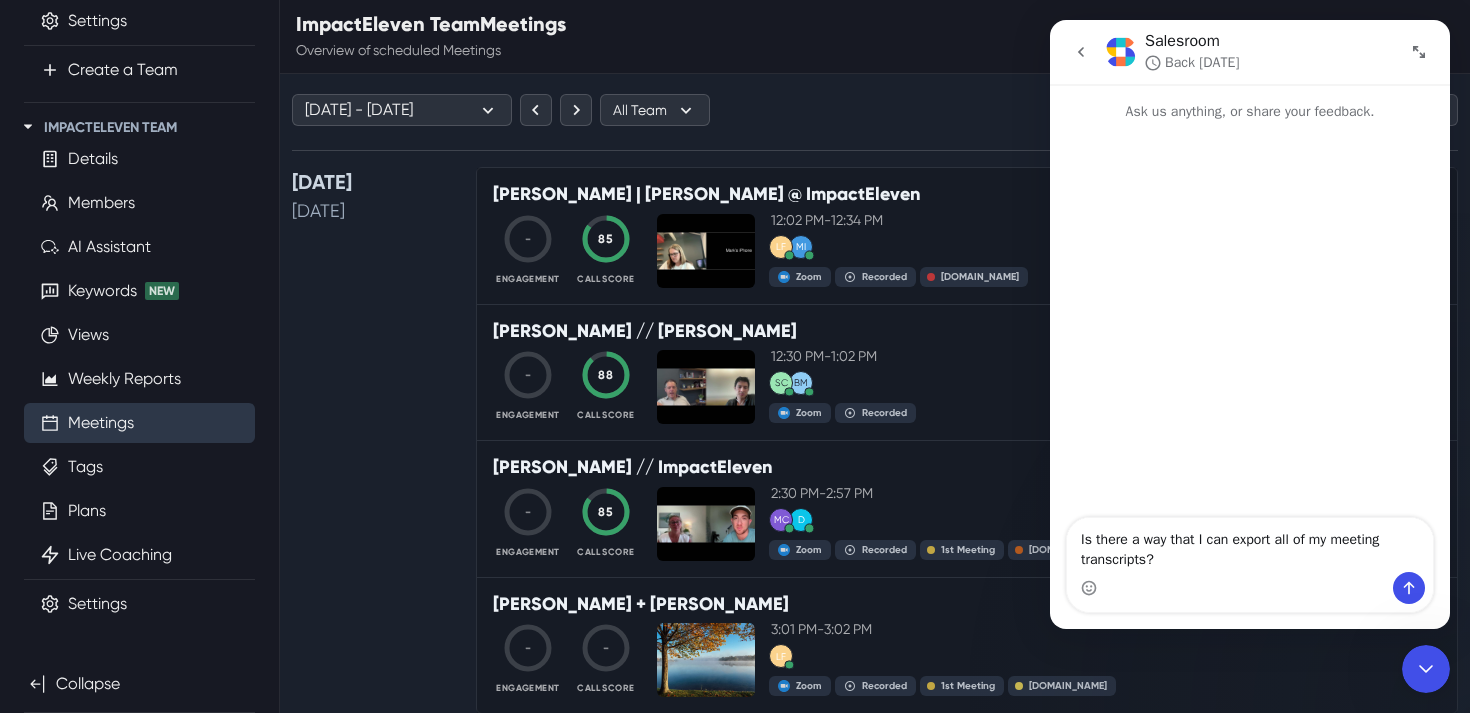 type 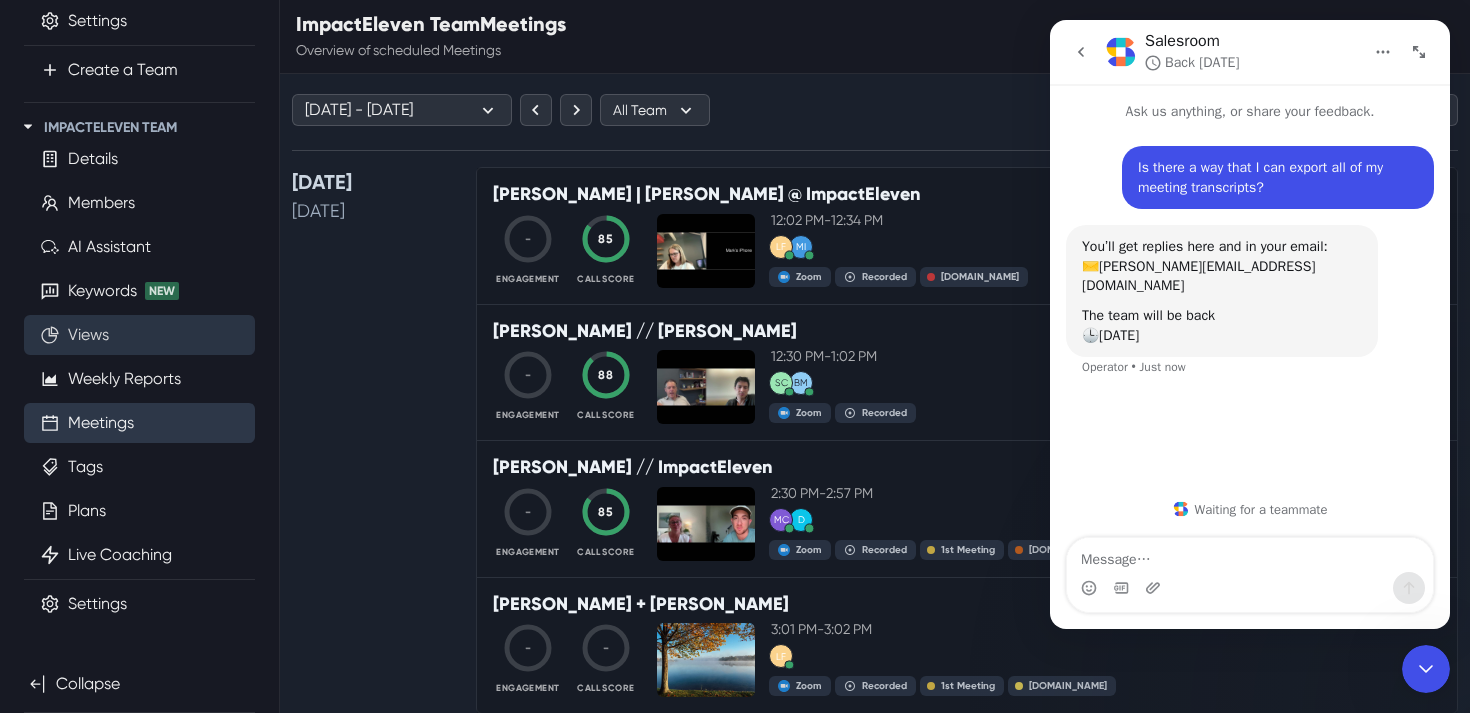 click on "Views" at bounding box center [88, 335] 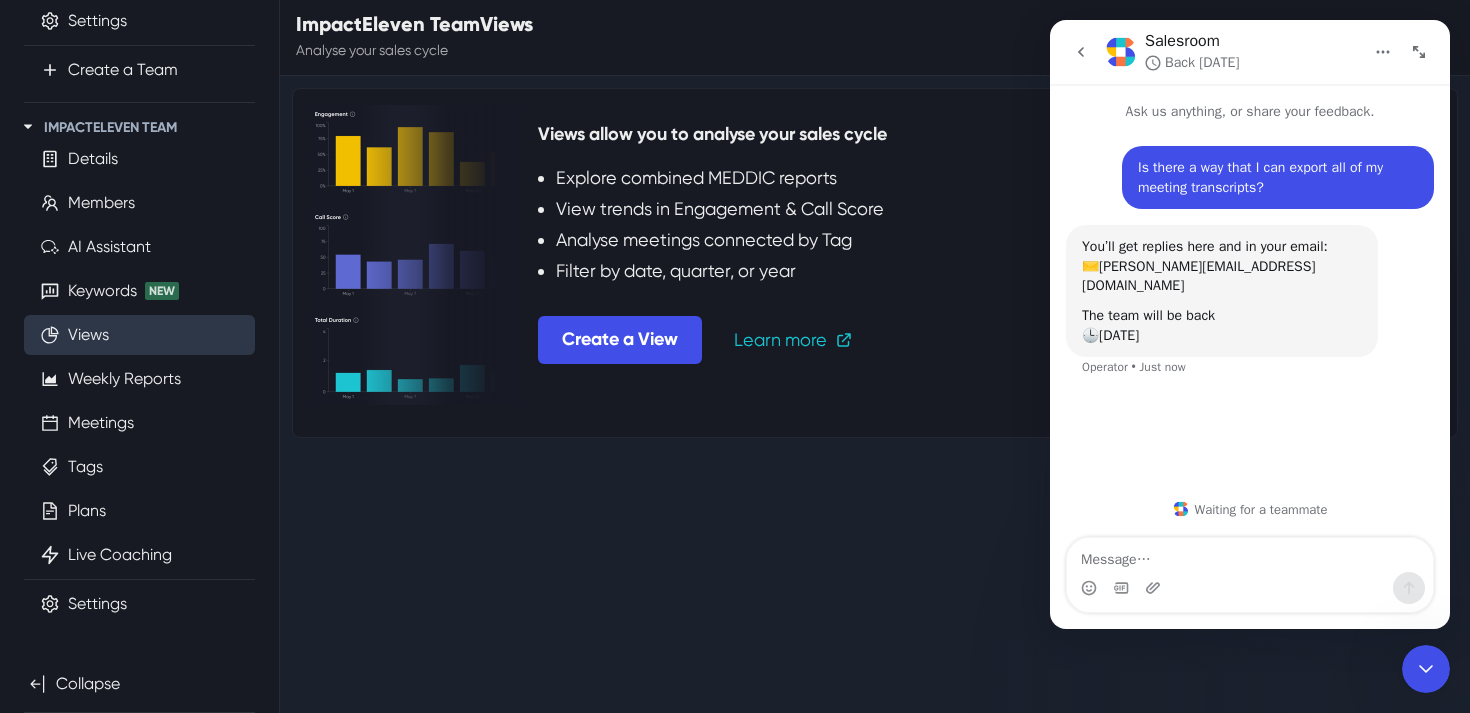 click on "Salesroom New Meeting 99+ Notifications Search Upcoming Recent Favorites Waiting Room Your Plans Organization  Details Members Playbooks Plans Live Coaching Settings Create a Team ImpactEleven Team  Details Members AI Assistant Keywords New Views Weekly Reports Meetings Tags Plans Live Coaching Settings Collapse [PERSON_NAME] [PERSON_NAME][EMAIL_ADDRESS][DOMAIN_NAME] Settings Profile Integrations Meetings Notifications Status Help Logout ImpactEleven Team  Views Analyse your sales cycle Views allow you to analyse your sales cycle Explore combined MEDDIC reports View trends in Engagement & Call Score Analyse meetings connected by Tag Filter by date, quarter, or year Create a View Learn more
About cookies on this site ❮ ❯ Categories Cookie declaration Learn more Allow all cookies Deny all  Necessary cookies Some cookies are required to provide core functionality. The website won't function properly without these cookies and they are enabled by default and cannot be disabled. CookieHub Privacy Policy cookiehub Cloudflare __cf_bm" at bounding box center (735, 225) 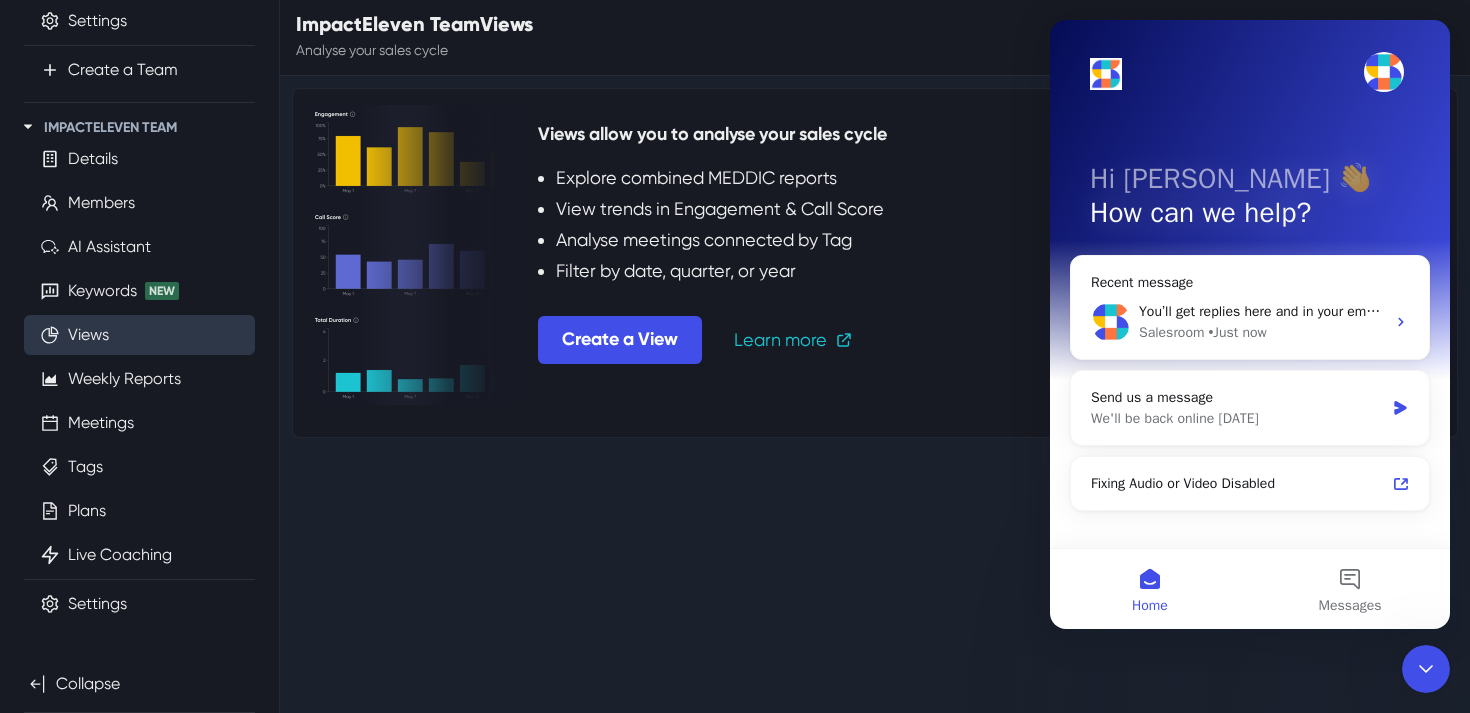 click on "Salesroom New Meeting 99+ Notifications Search Upcoming Recent Favorites Waiting Room Your Plans Organization  Details Members Playbooks Plans Live Coaching Settings Create a Team ImpactEleven Team  Details Members AI Assistant Keywords New Views Weekly Reports Meetings Tags Plans Live Coaching Settings Collapse [PERSON_NAME] [PERSON_NAME][EMAIL_ADDRESS][DOMAIN_NAME] Settings Profile Integrations Meetings Notifications Status Help Logout ImpactEleven Team  Views Analyse your sales cycle Views allow you to analyse your sales cycle Explore combined MEDDIC reports View trends in Engagement & Call Score Analyse meetings connected by Tag Filter by date, quarter, or year Create a View Learn more
About cookies on this site ❮ ❯ Categories Cookie declaration Learn more Allow all cookies Deny all  Necessary cookies Some cookies are required to provide core functionality. The website won't function properly without these cookies and they are enabled by default and cannot be disabled. CookieHub Privacy Policy cookiehub Cloudflare __cf_bm" at bounding box center [735, 225] 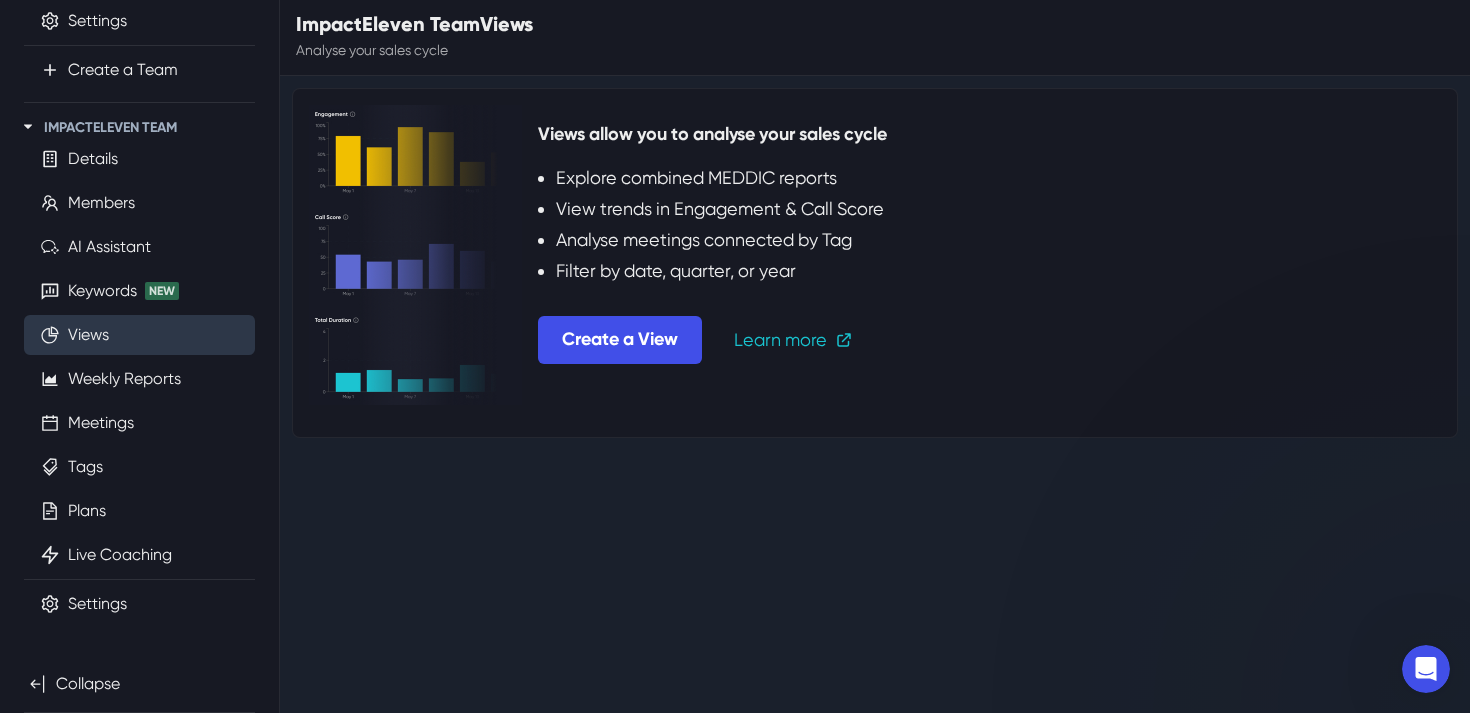scroll, scrollTop: 0, scrollLeft: 0, axis: both 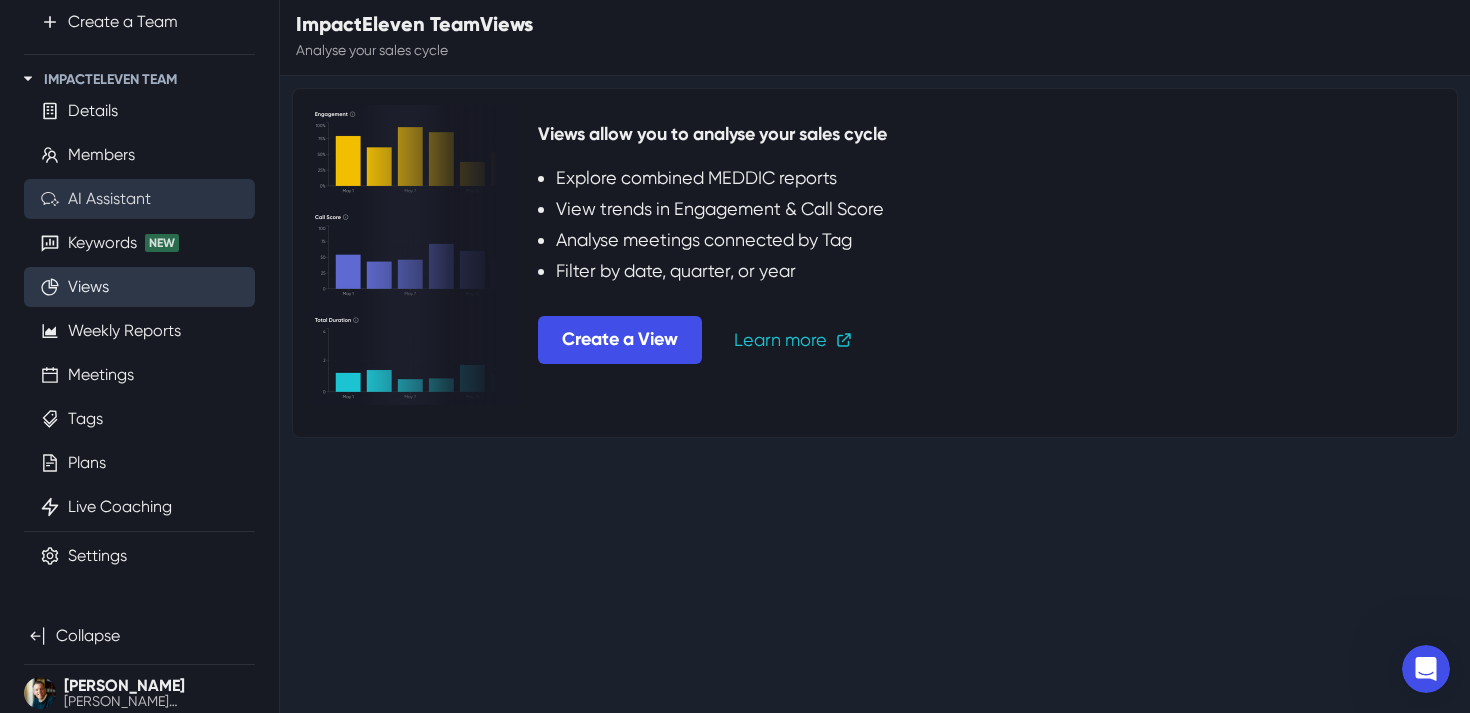 click on "AI Assistant" at bounding box center (109, 199) 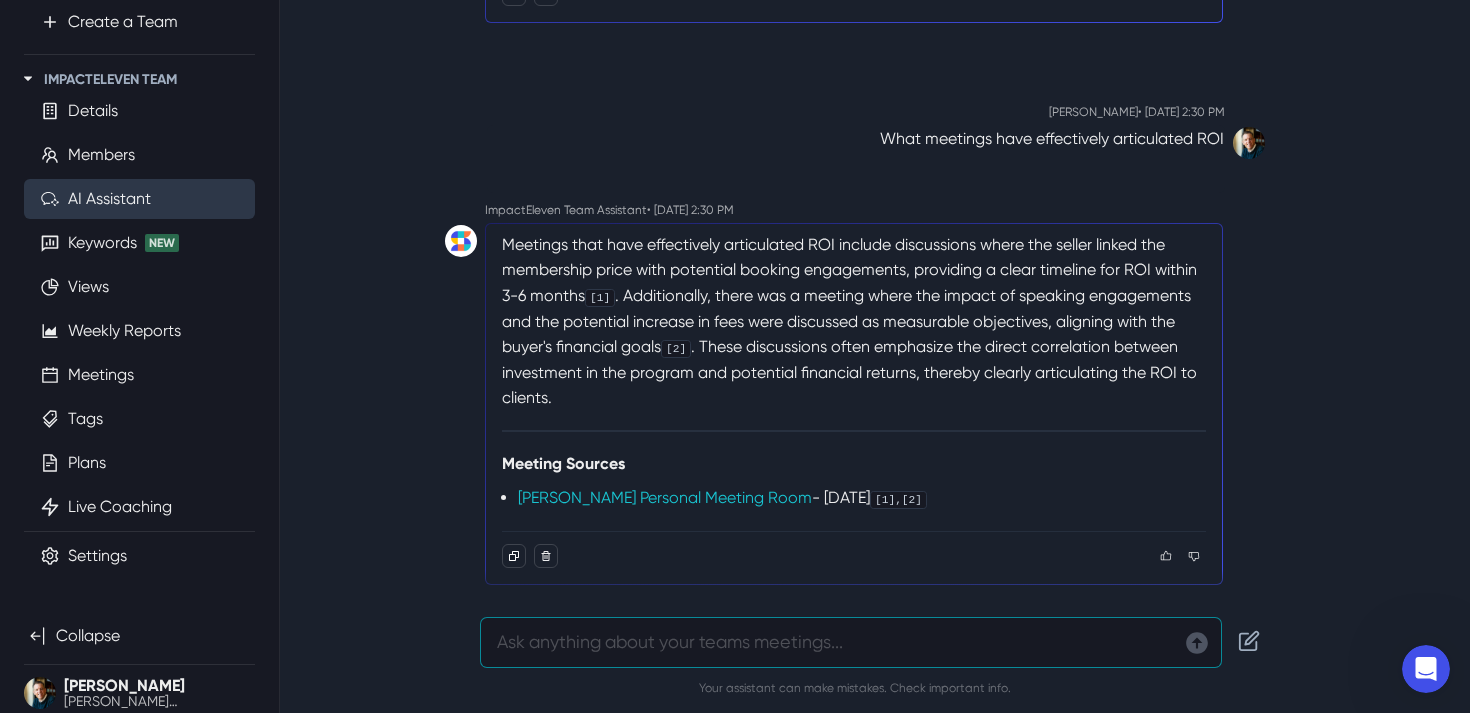 scroll, scrollTop: 1252, scrollLeft: 0, axis: vertical 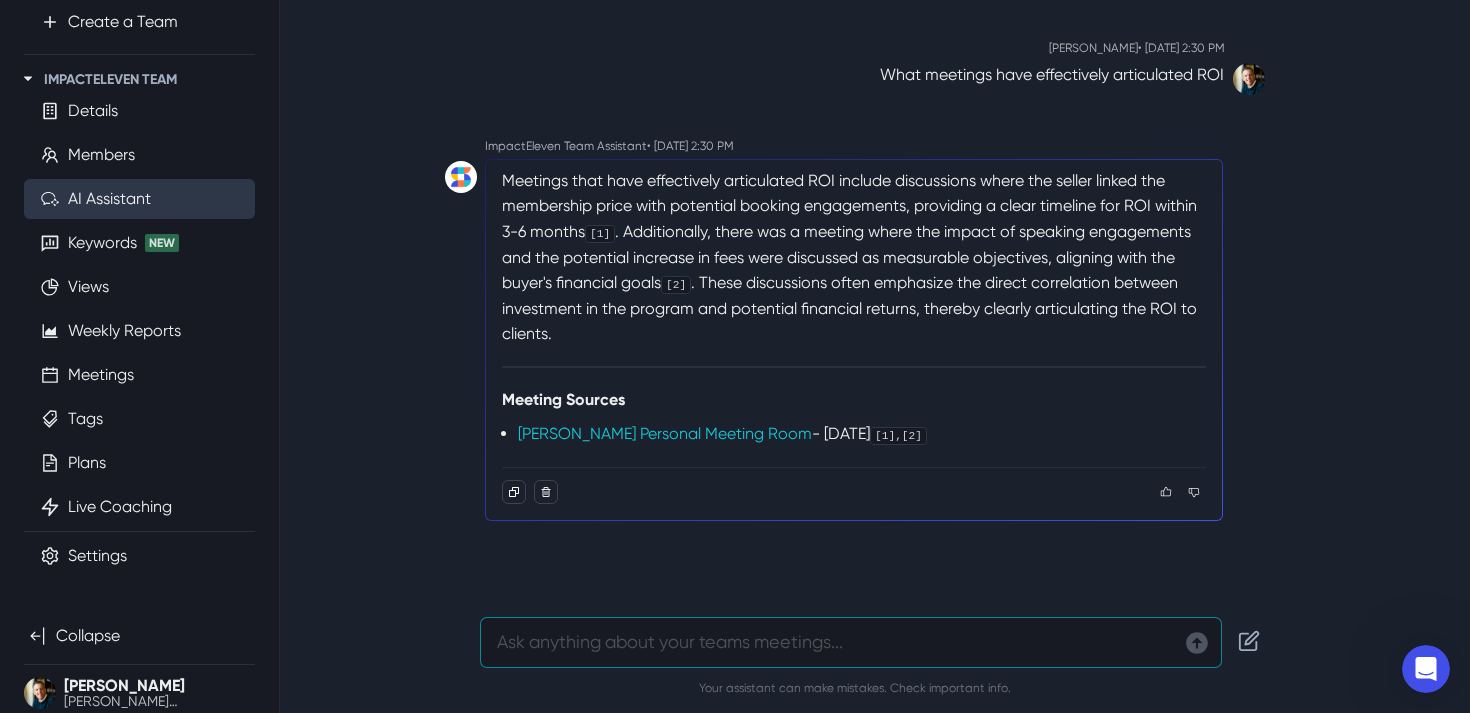 click at bounding box center [851, 642] 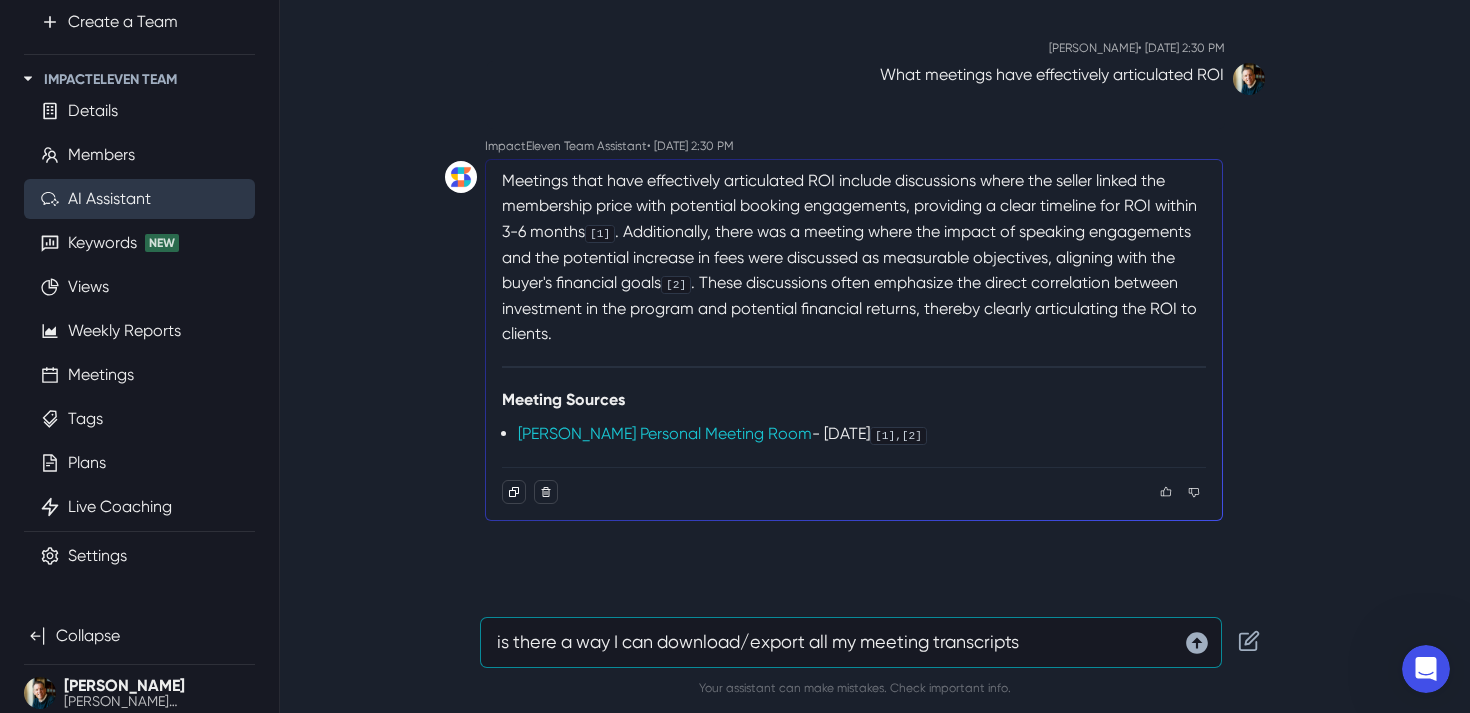 type on "is there a way I can download/export all my meeting transcripts?" 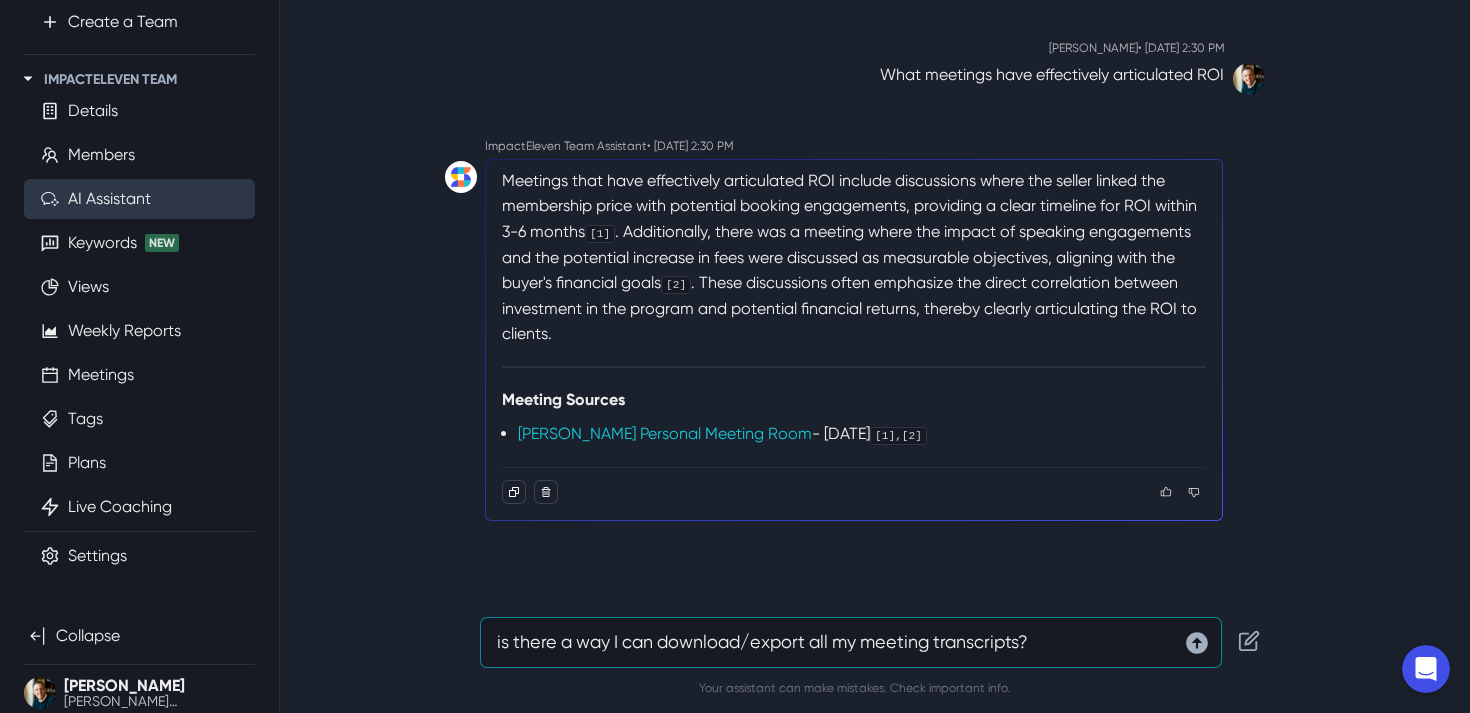 type 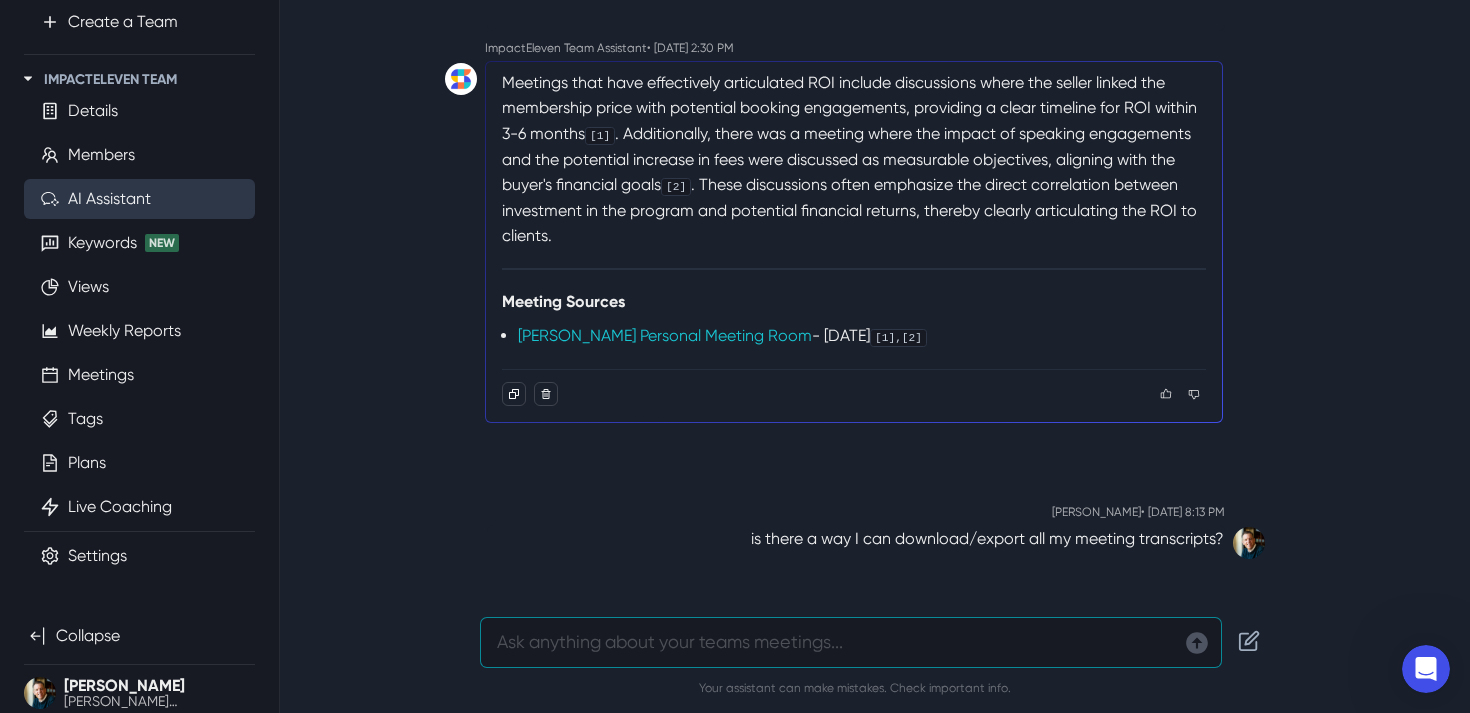 scroll, scrollTop: 1496, scrollLeft: 0, axis: vertical 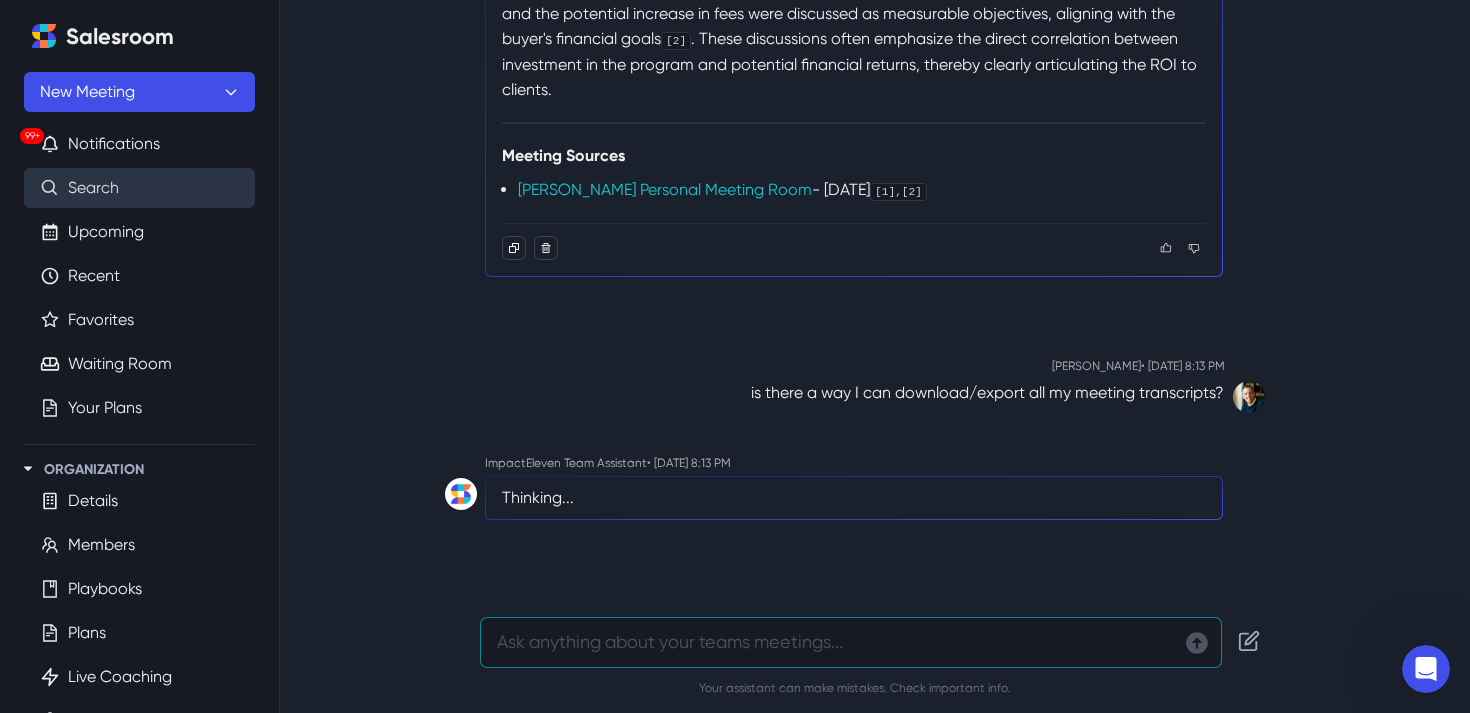 click on "Search" at bounding box center [93, 188] 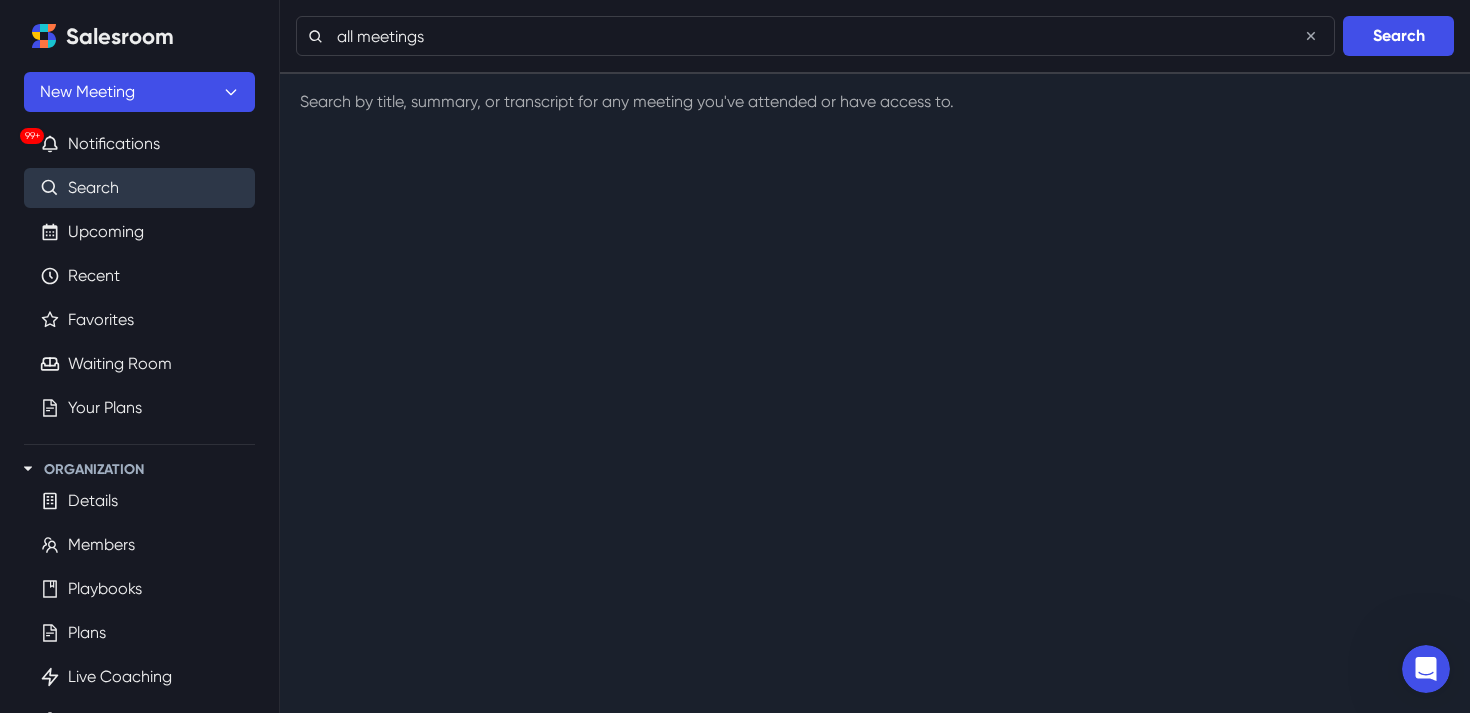 type on "all meetings" 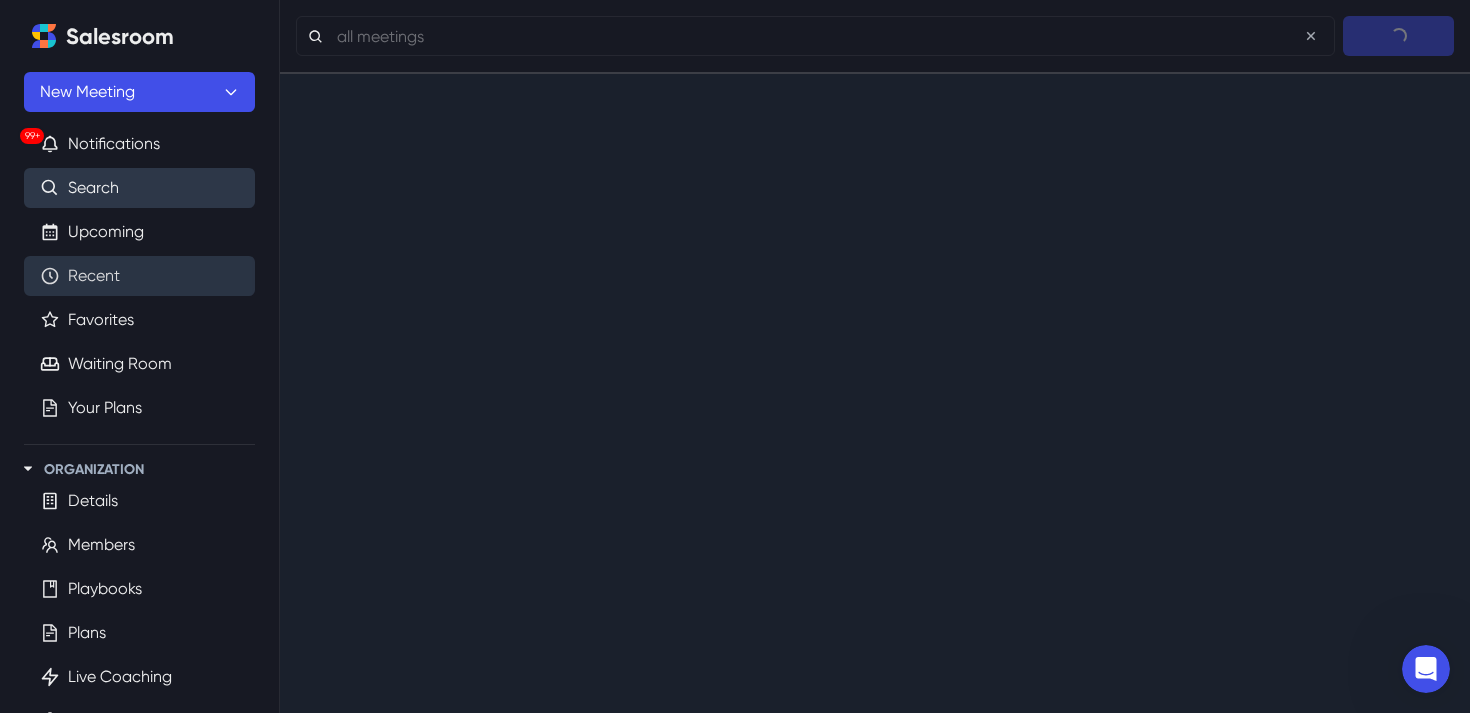 click on "Recent" at bounding box center [94, 276] 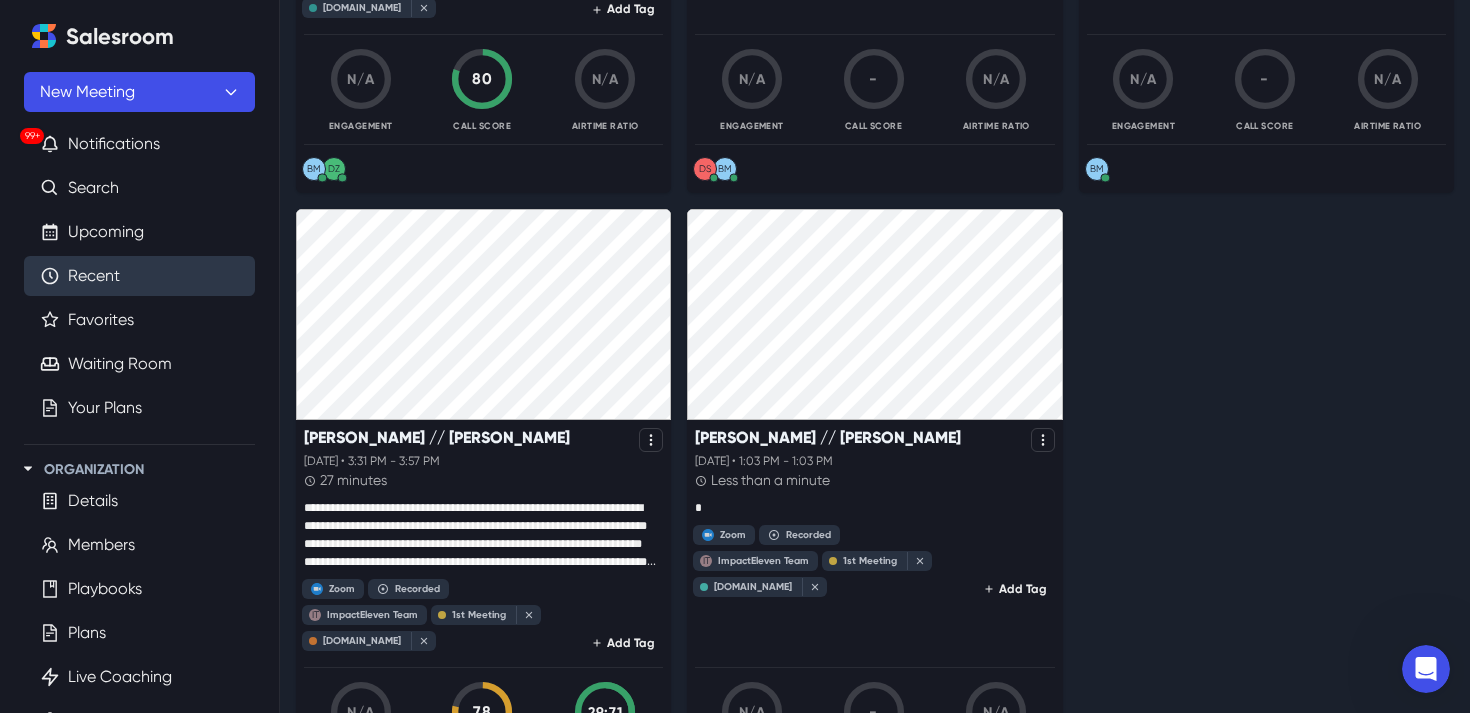 scroll, scrollTop: 3960, scrollLeft: 0, axis: vertical 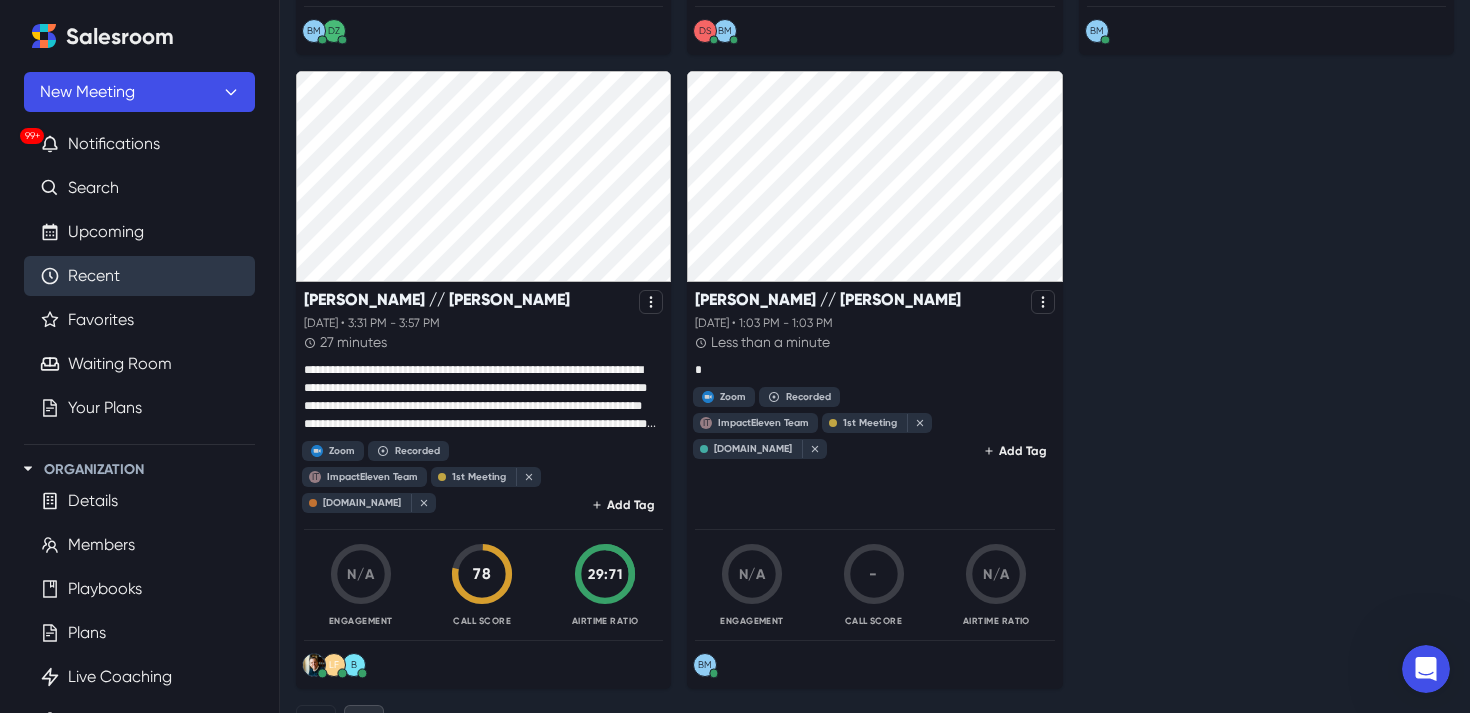 click 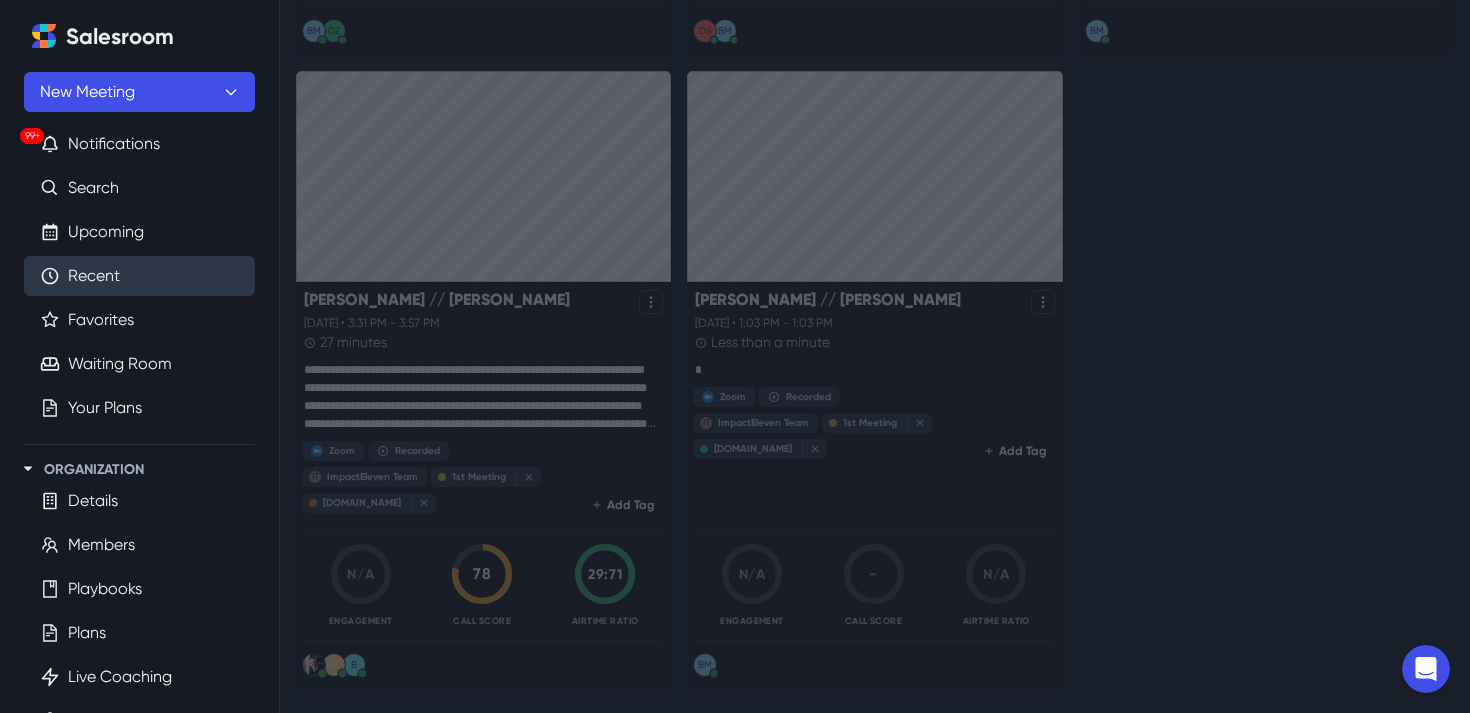 scroll, scrollTop: 0, scrollLeft: 0, axis: both 